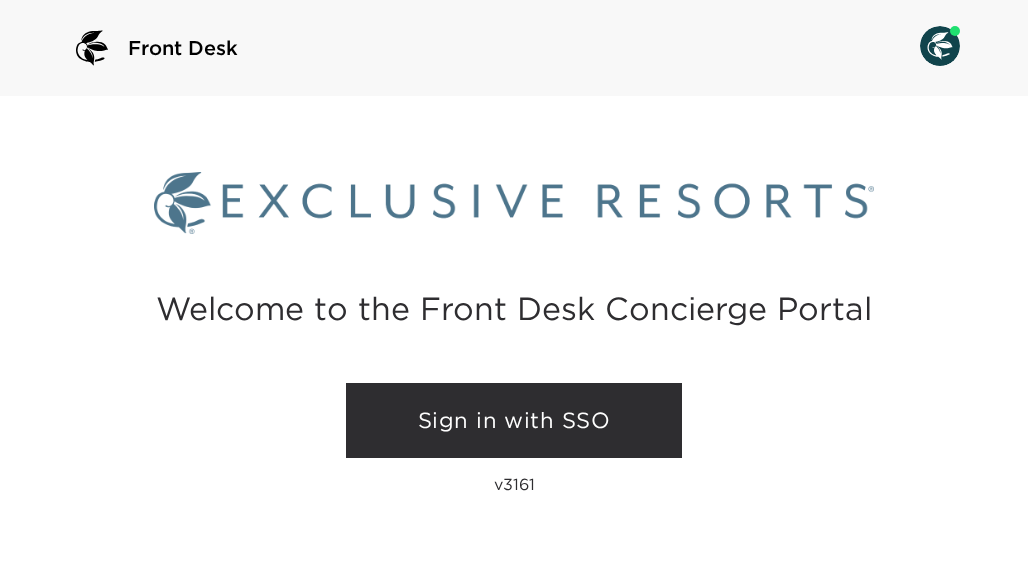 scroll, scrollTop: 0, scrollLeft: 0, axis: both 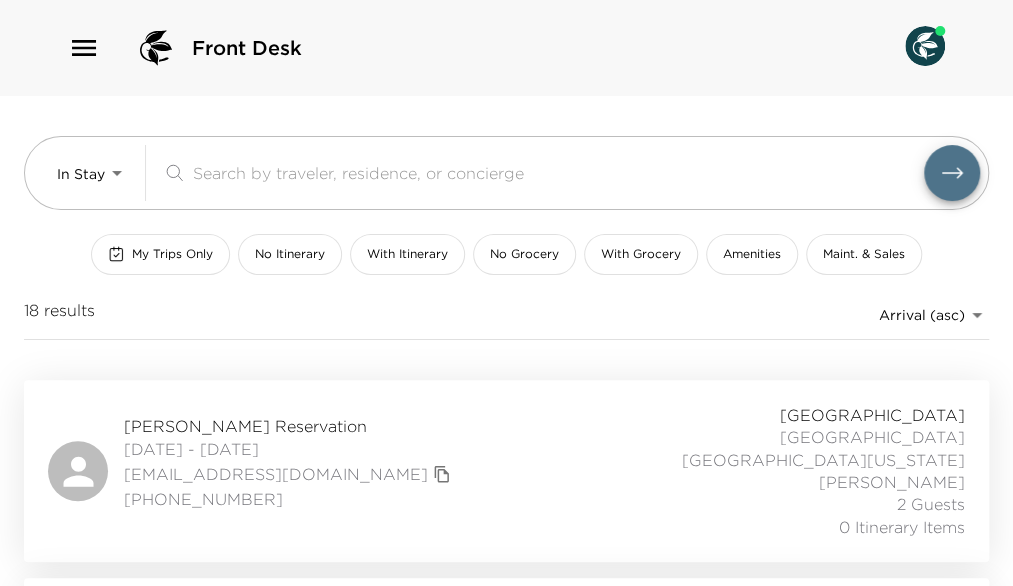 click 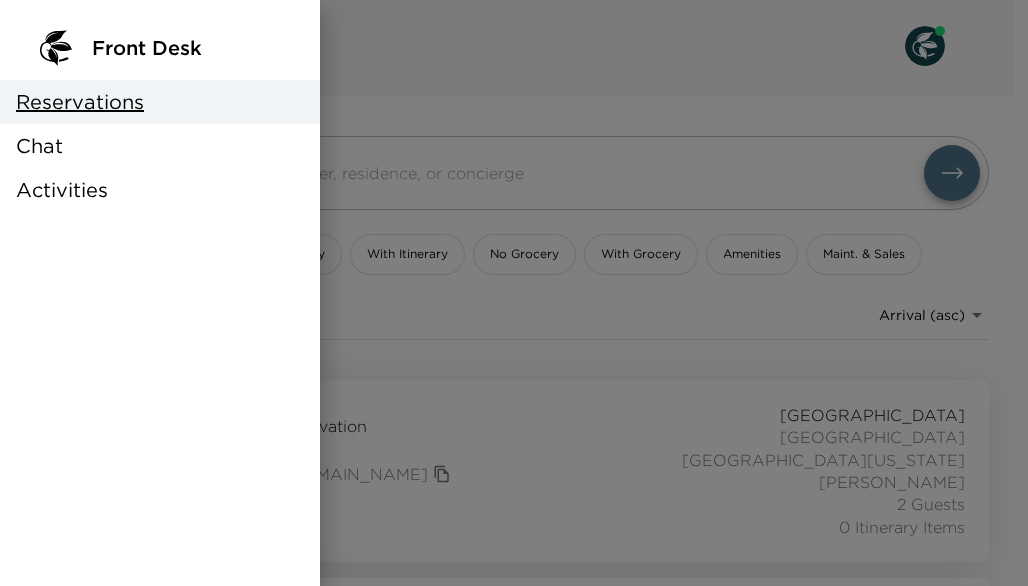 click at bounding box center [514, 293] 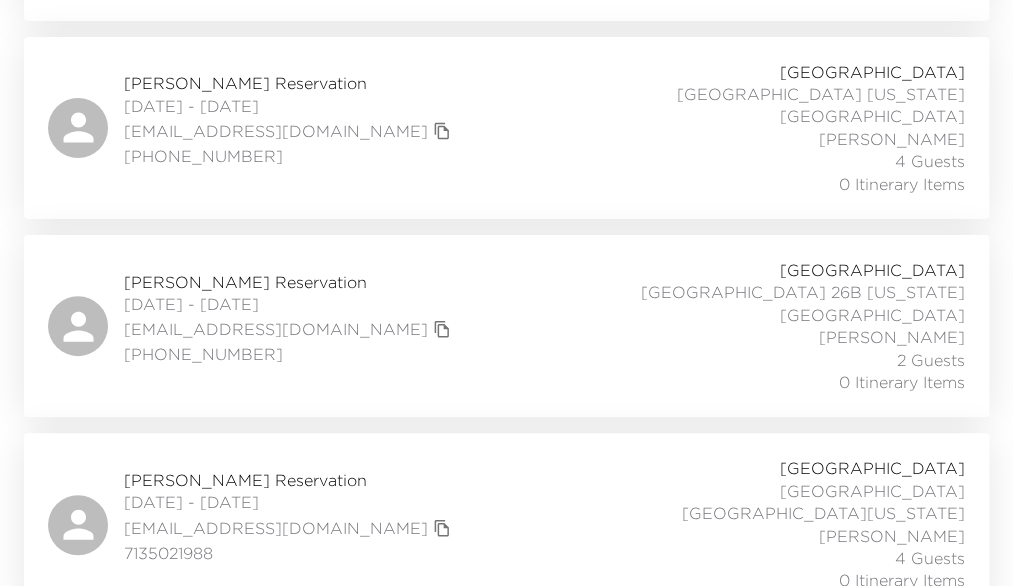 scroll, scrollTop: 3142, scrollLeft: 0, axis: vertical 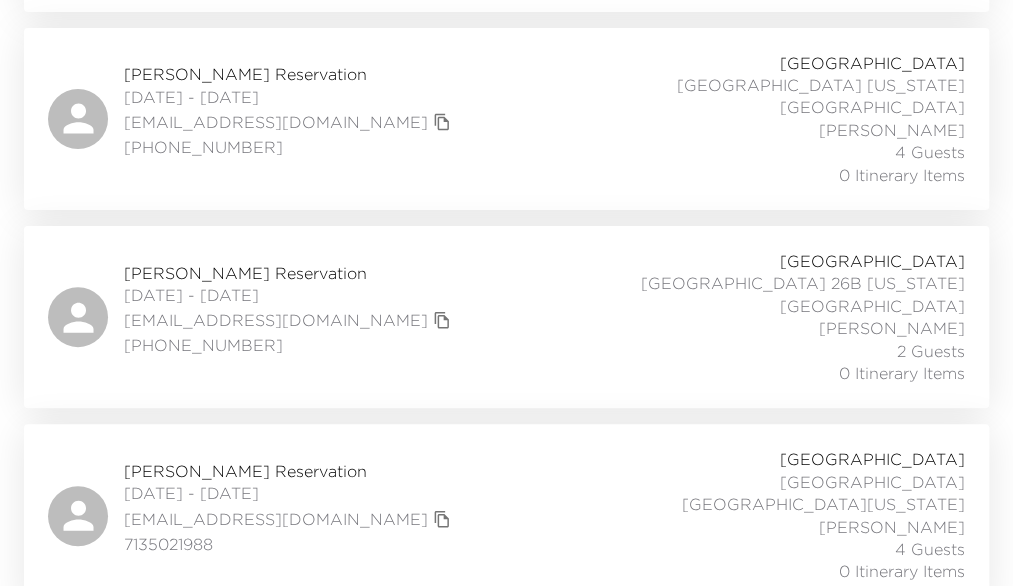 click on "[PERSON_NAME] Reservation [DATE] - [DATE] [EMAIL_ADDRESS][DOMAIN_NAME] (978) 524-[GEOGRAPHIC_DATA] 26B [US_STATE][GEOGRAPHIC_DATA] [GEOGRAPHIC_DATA] 2 Guests 0 Itinerary Items" at bounding box center (506, 317) 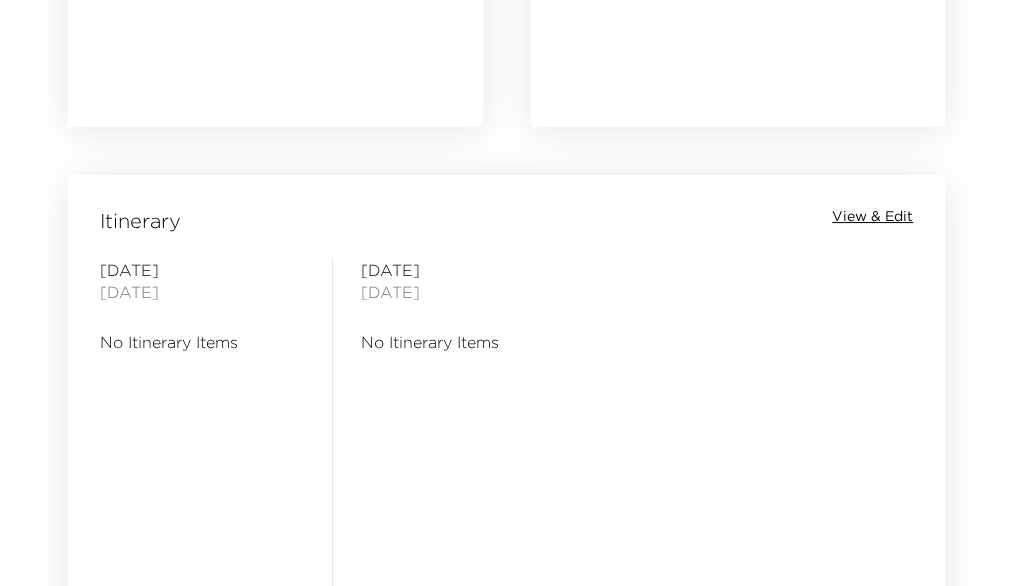 scroll, scrollTop: 2212, scrollLeft: 0, axis: vertical 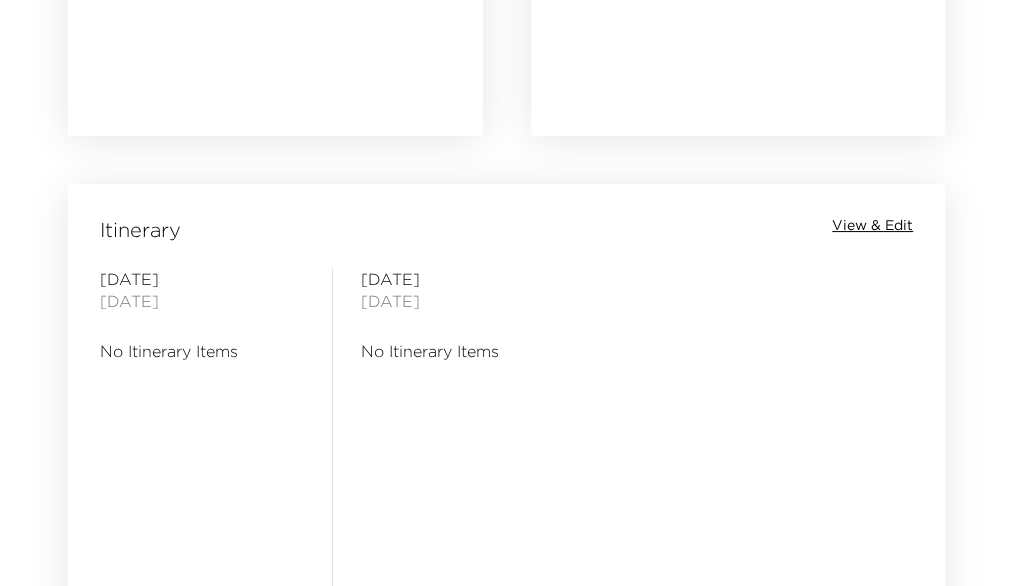 click on "View & Edit" at bounding box center [872, 226] 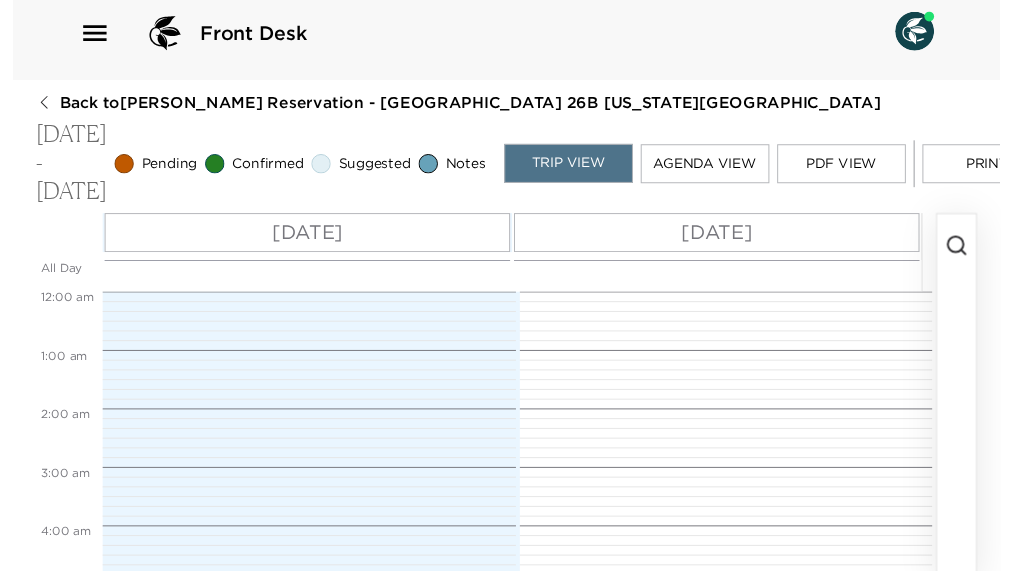 scroll, scrollTop: 66, scrollLeft: 0, axis: vertical 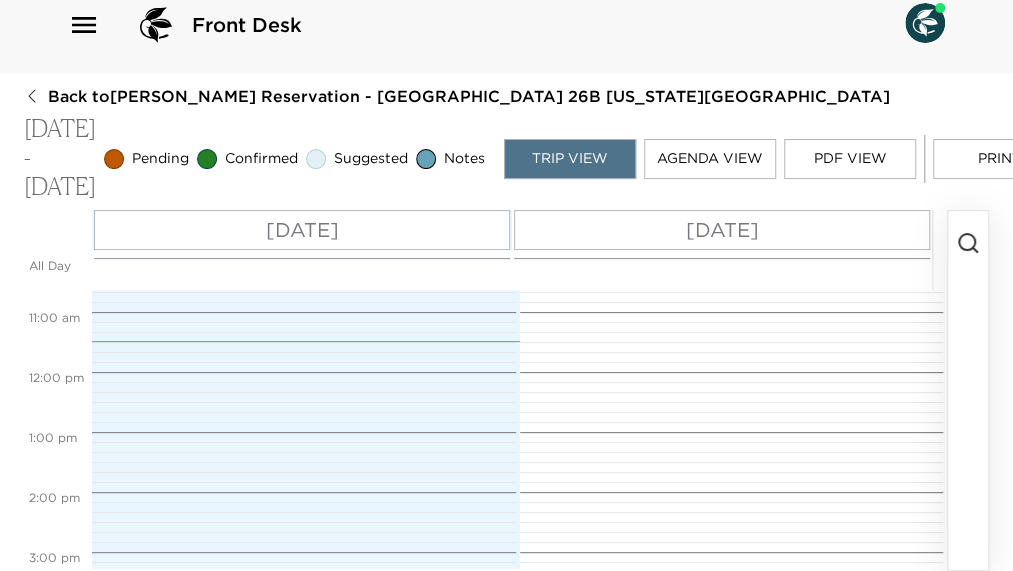 click at bounding box center [968, 390] 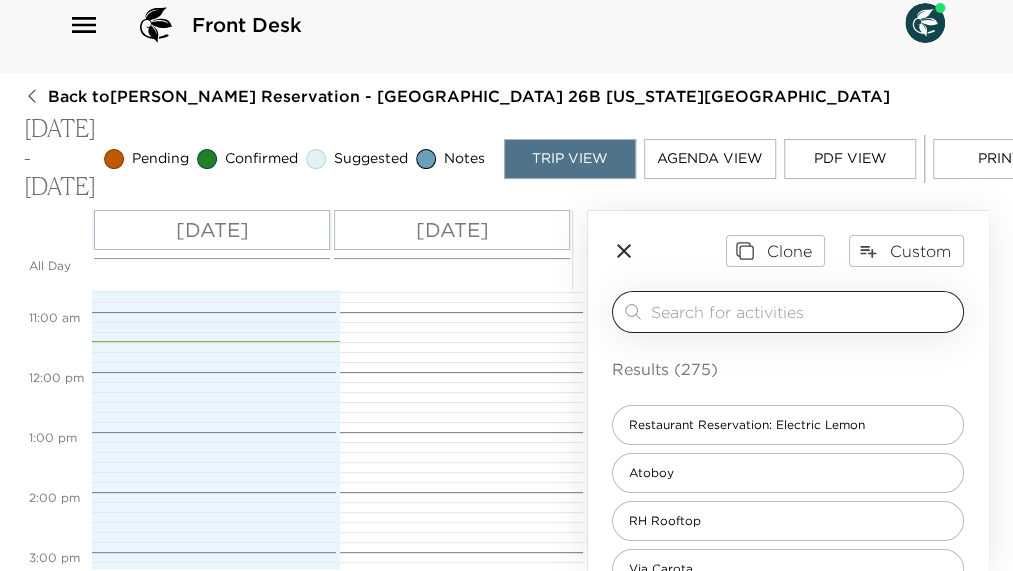 click at bounding box center [803, 311] 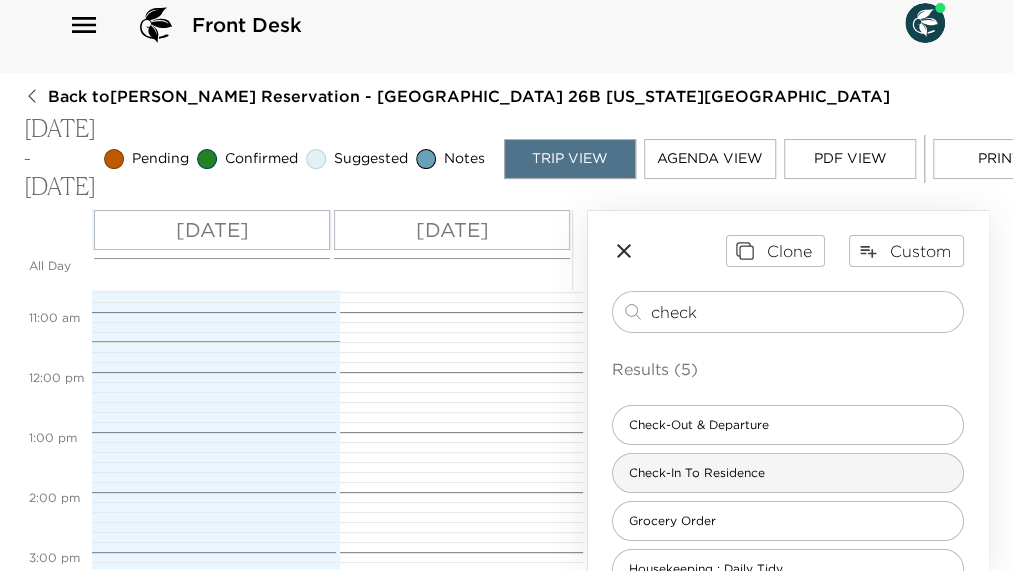 type on "check" 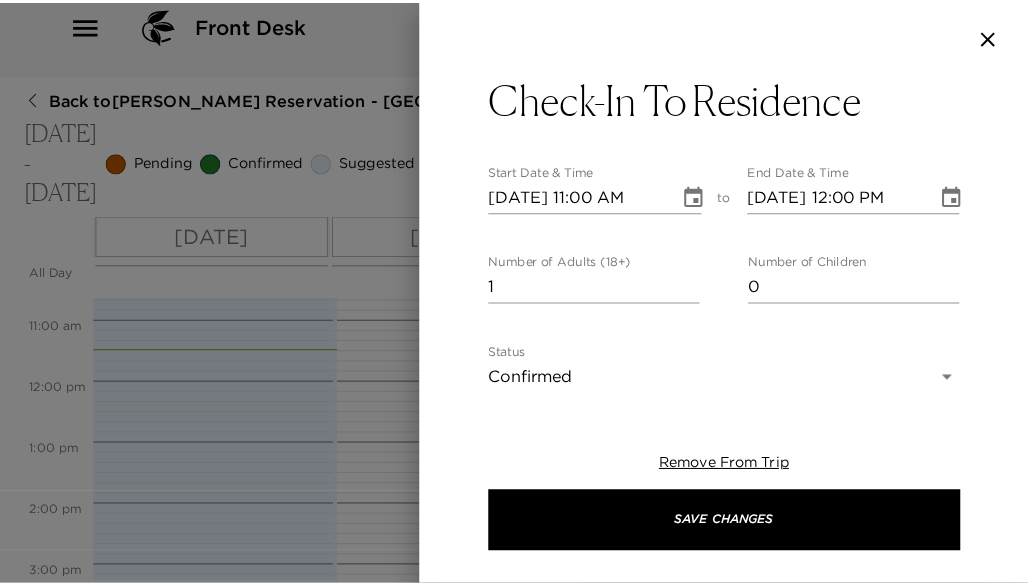 scroll, scrollTop: 50, scrollLeft: 0, axis: vertical 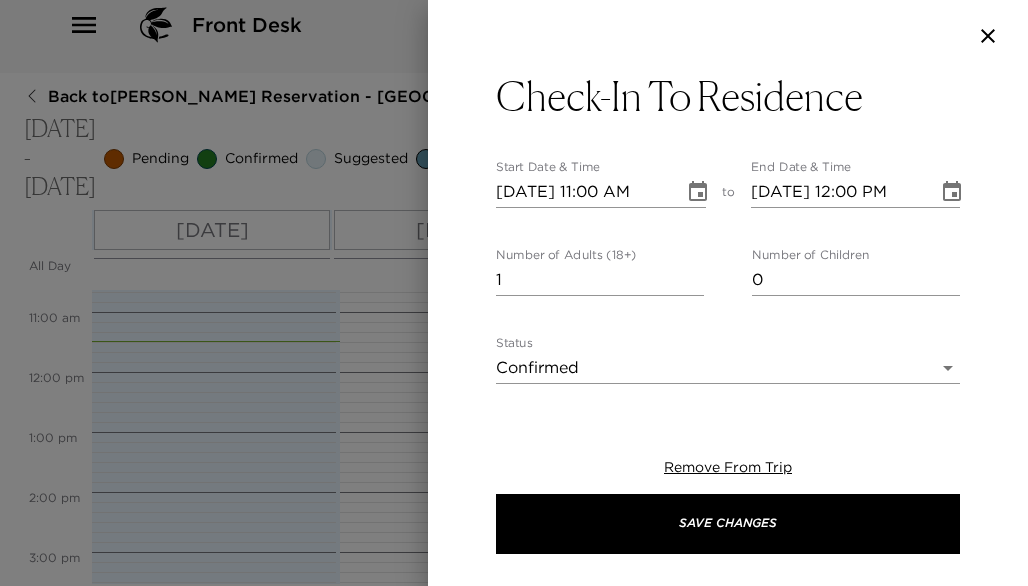 click 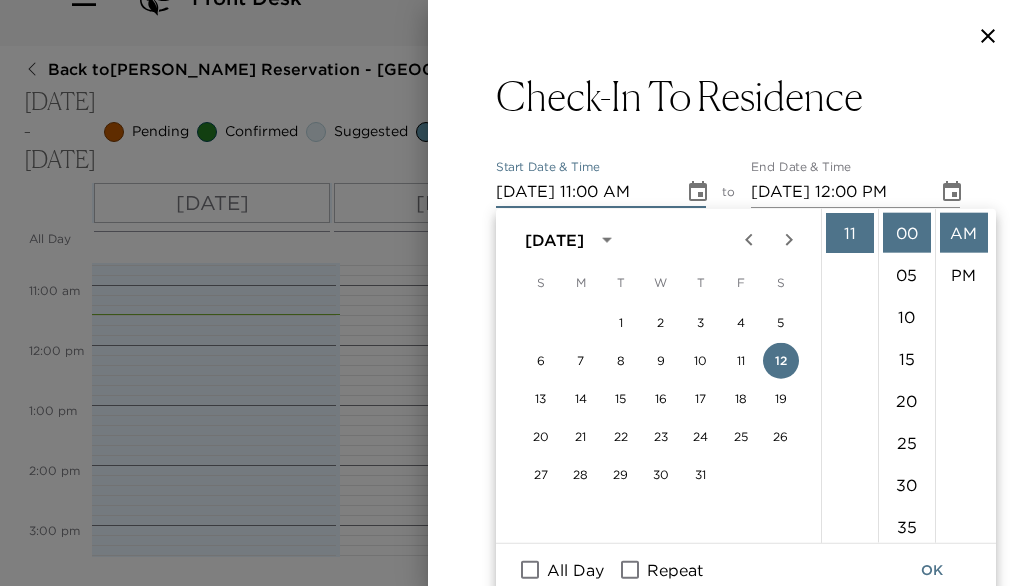 scroll, scrollTop: 0, scrollLeft: 0, axis: both 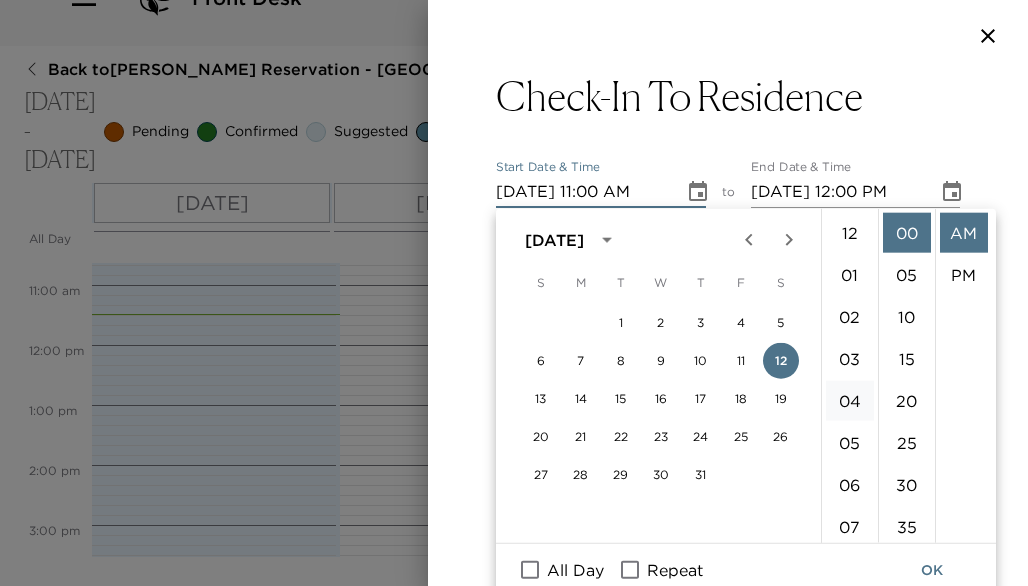 click on "04" at bounding box center [850, 401] 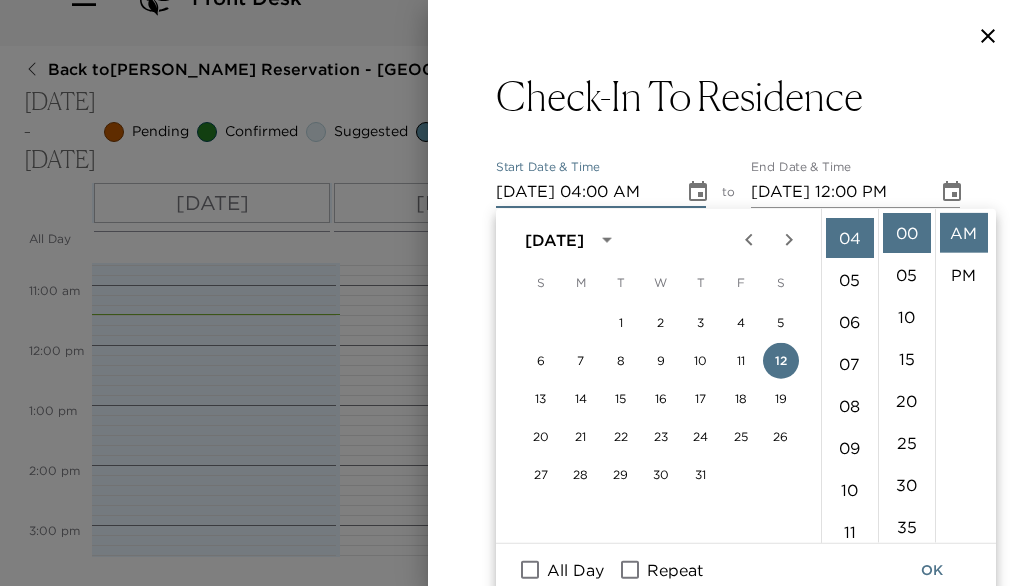 scroll, scrollTop: 168, scrollLeft: 0, axis: vertical 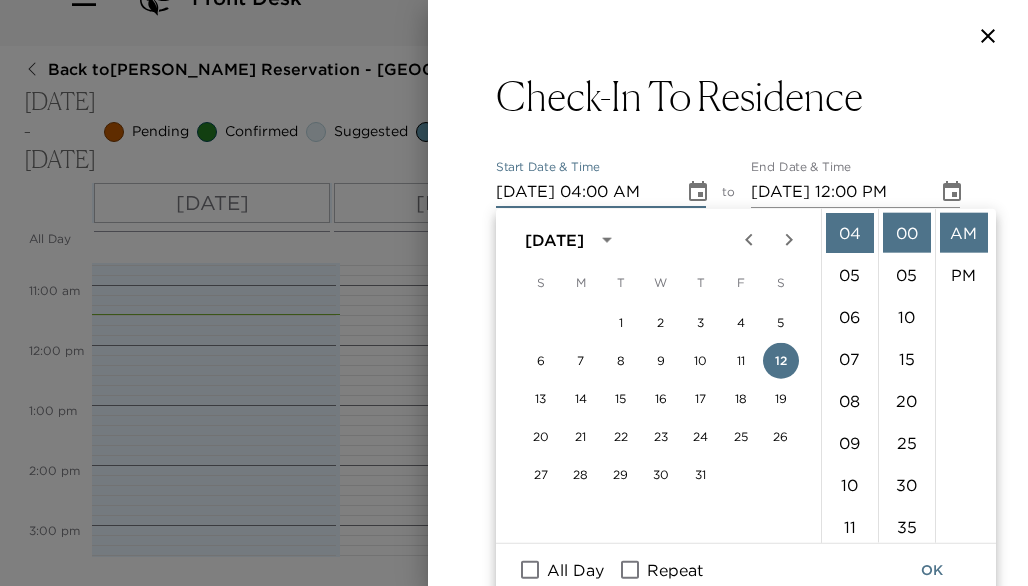 click on "AM" at bounding box center [964, 233] 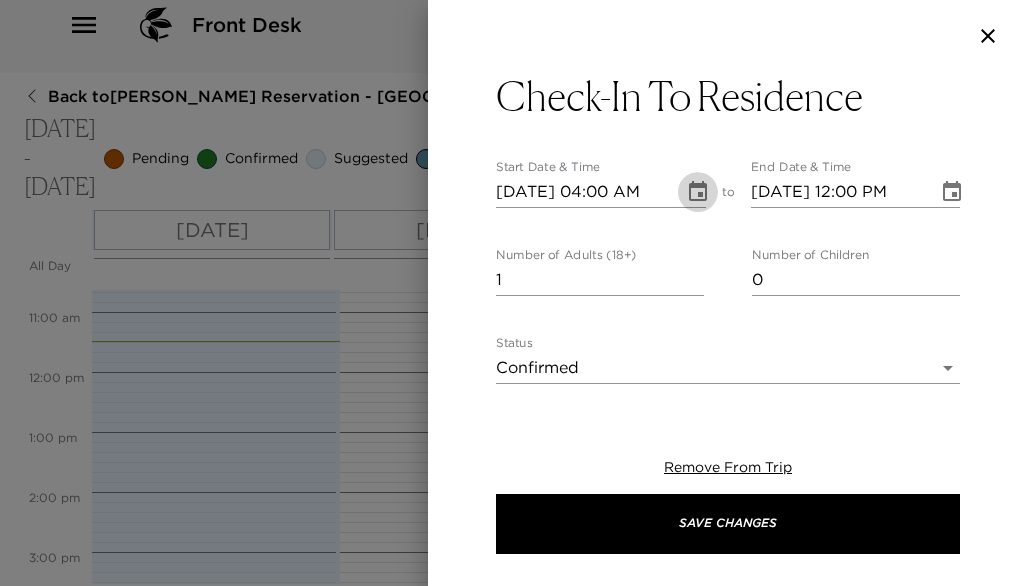 click 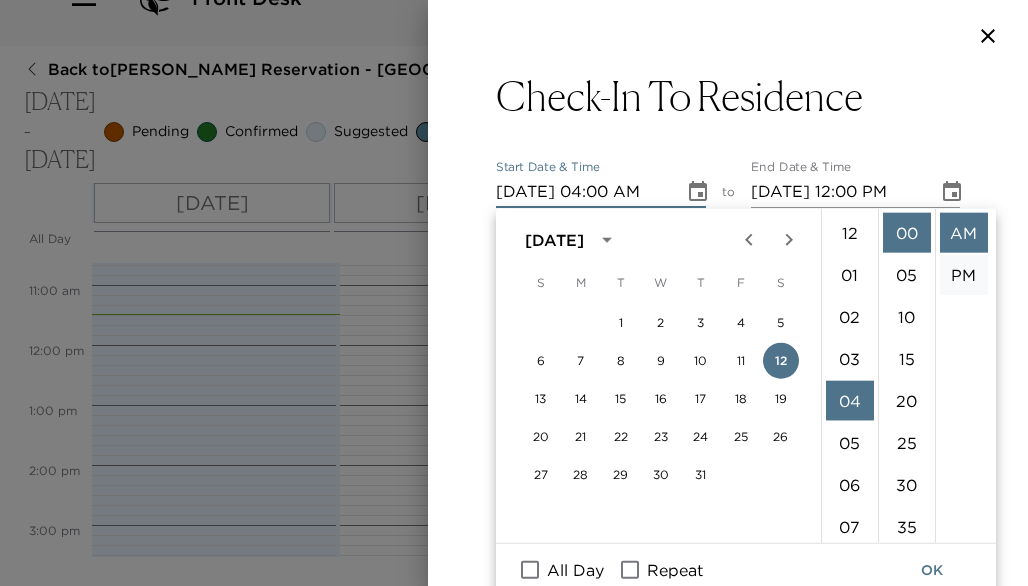 scroll, scrollTop: 168, scrollLeft: 0, axis: vertical 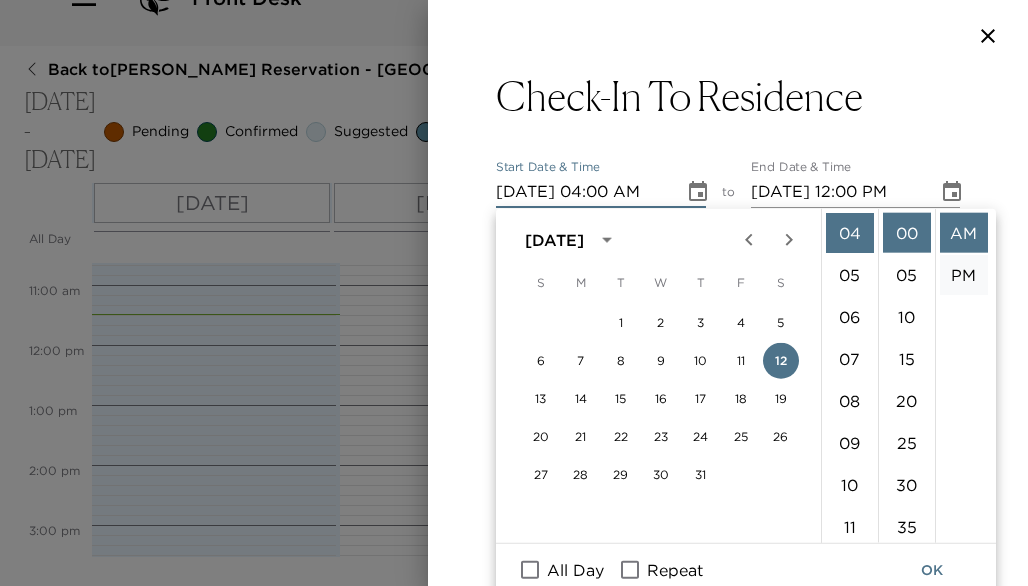 click on "PM" at bounding box center (964, 275) 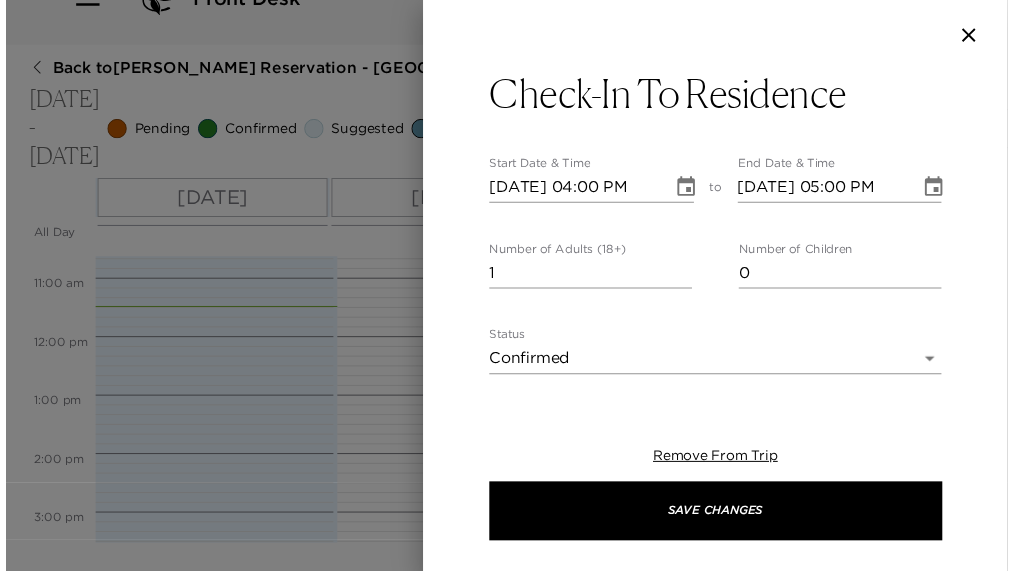 scroll, scrollTop: 42, scrollLeft: 0, axis: vertical 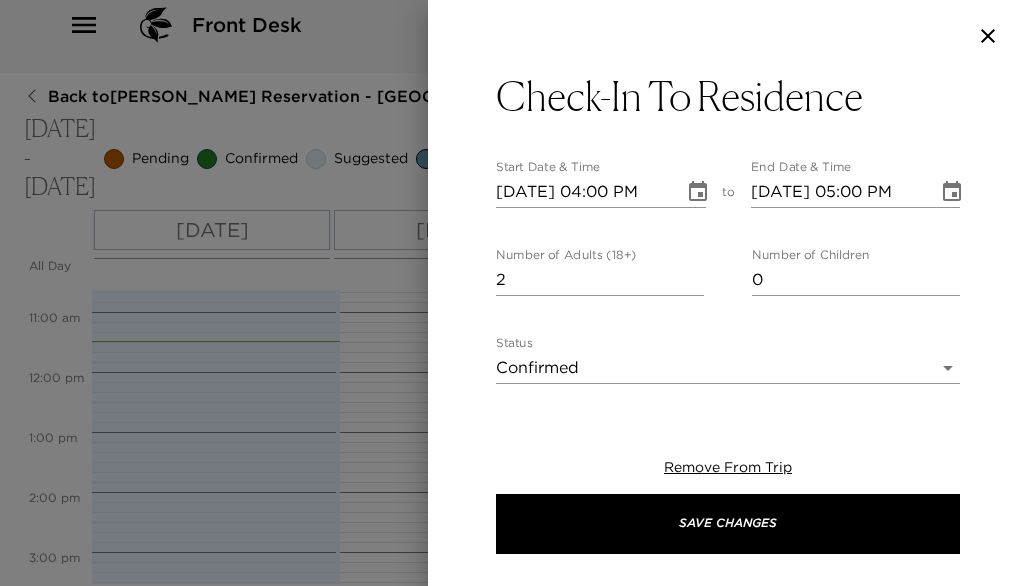 type on "2" 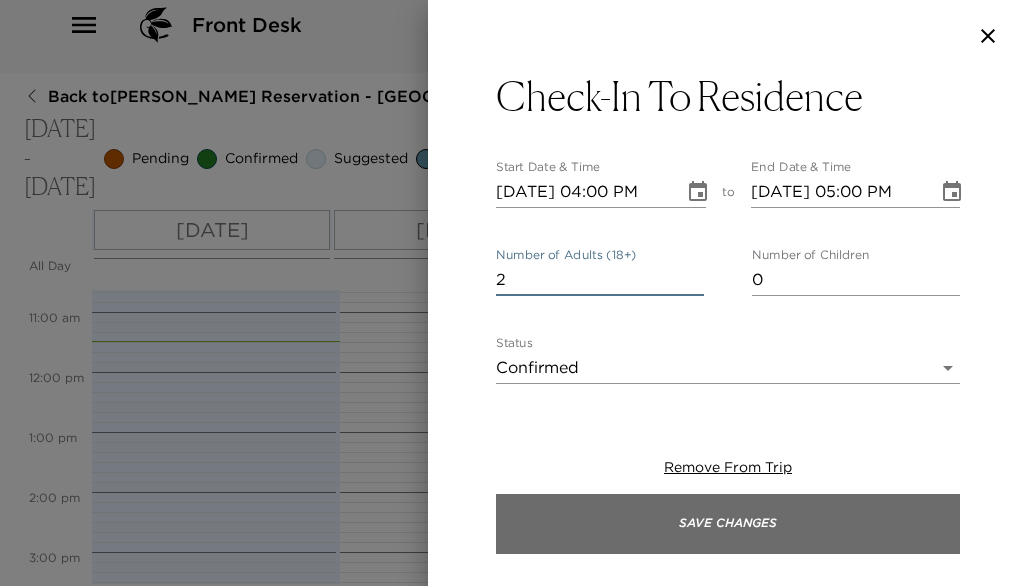 click on "Save Changes" at bounding box center (728, 524) 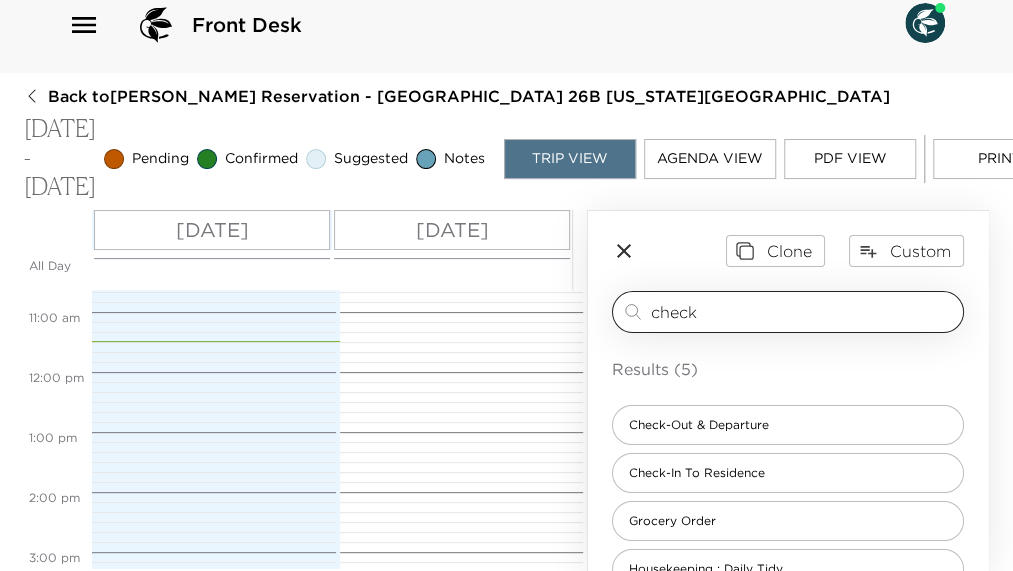 click on "check" at bounding box center (803, 311) 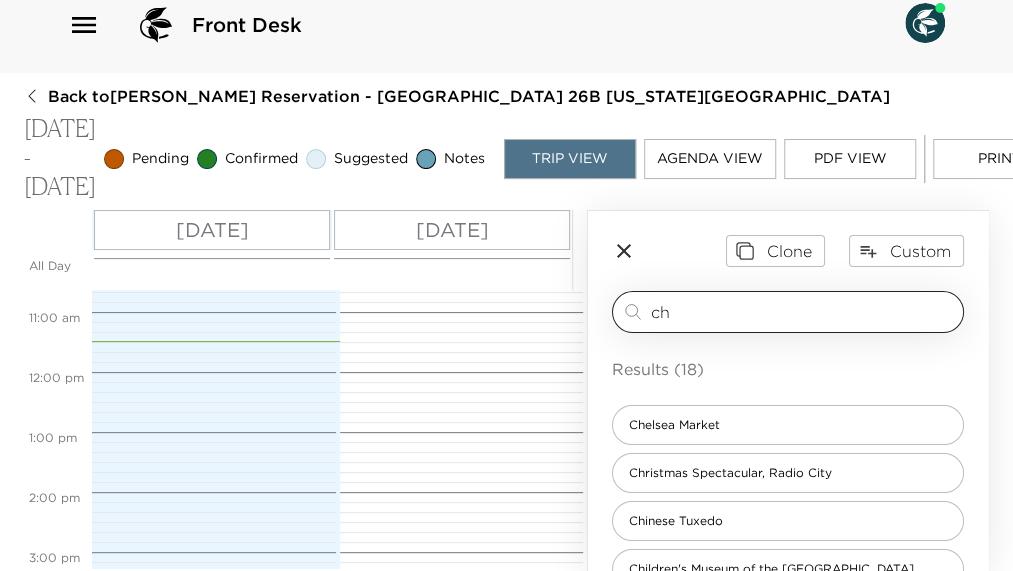 type on "c" 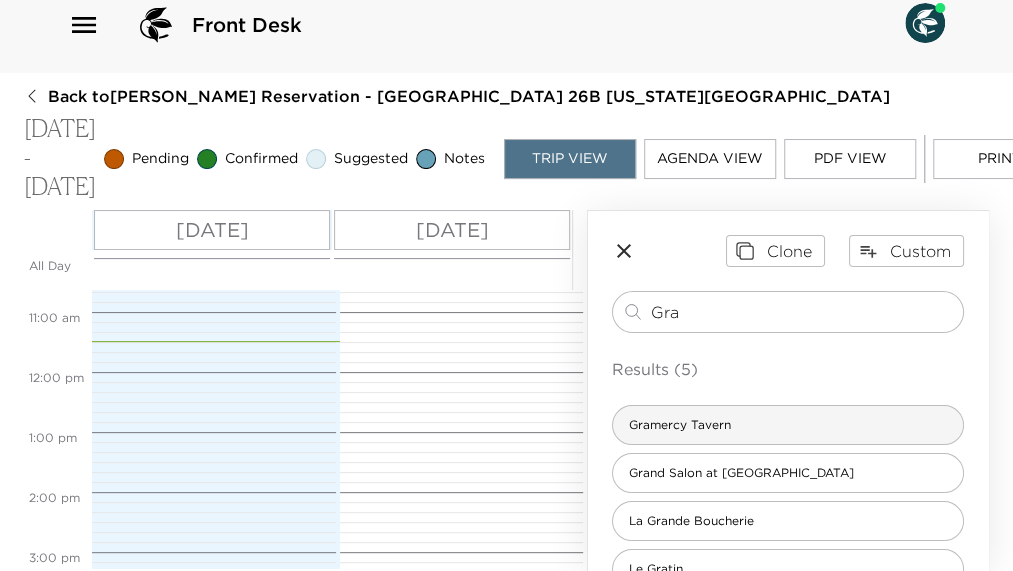type on "Gra" 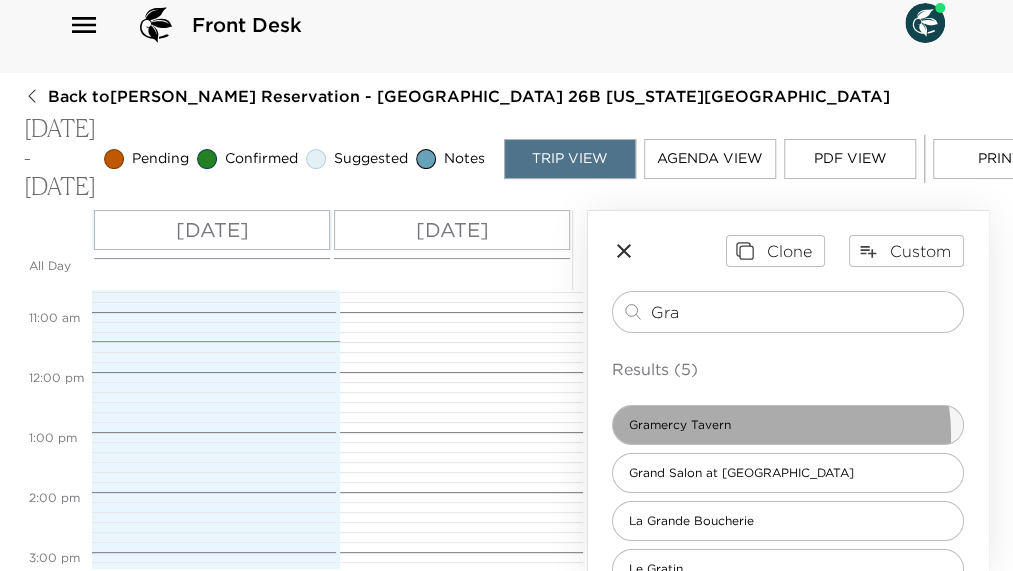 click on "Gramercy Tavern" at bounding box center (788, 425) 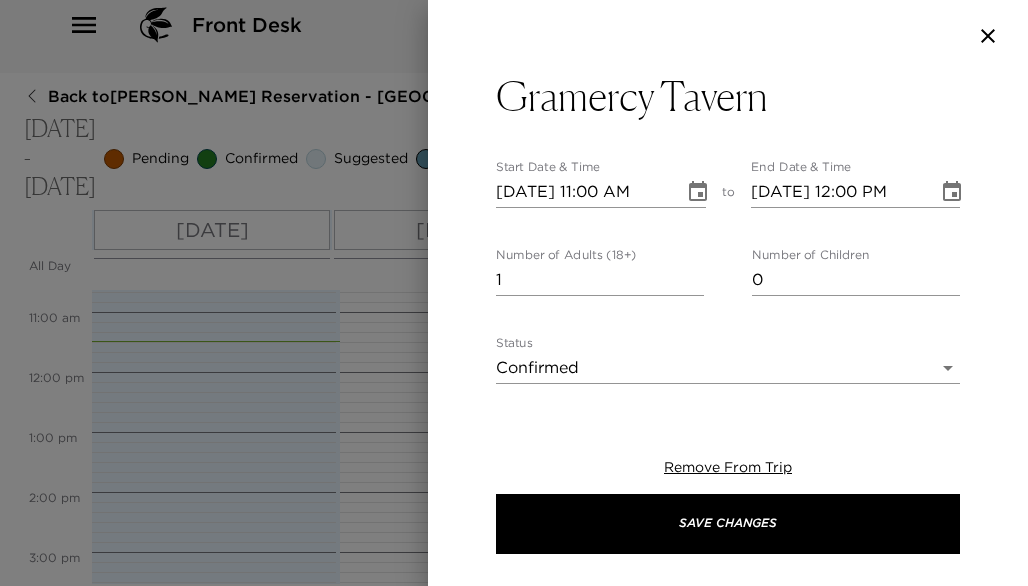 type on "Your reservation has been confirmed." 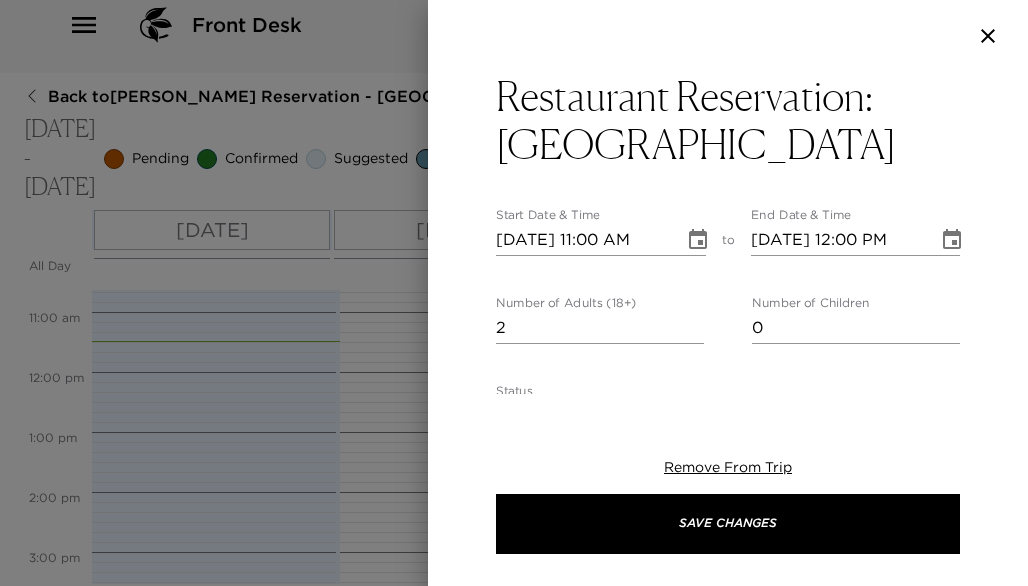 click on "2" at bounding box center (600, 328) 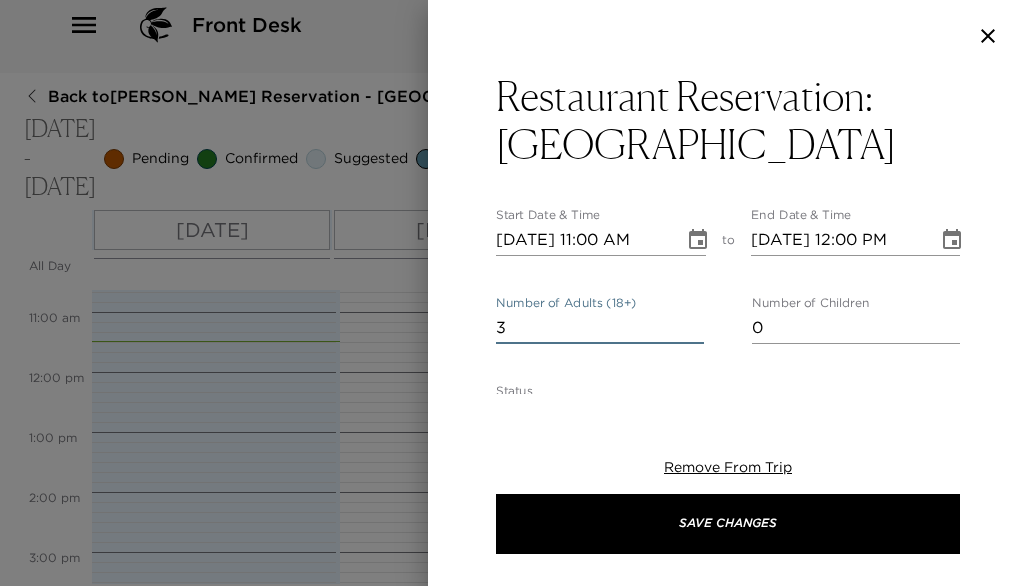 click on "3" at bounding box center (600, 328) 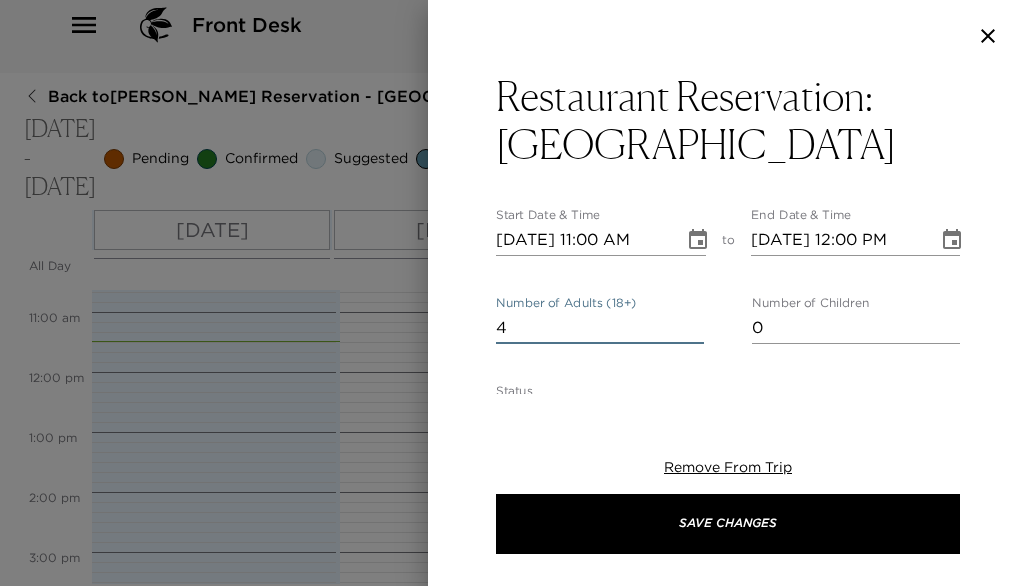 click on "4" at bounding box center (600, 328) 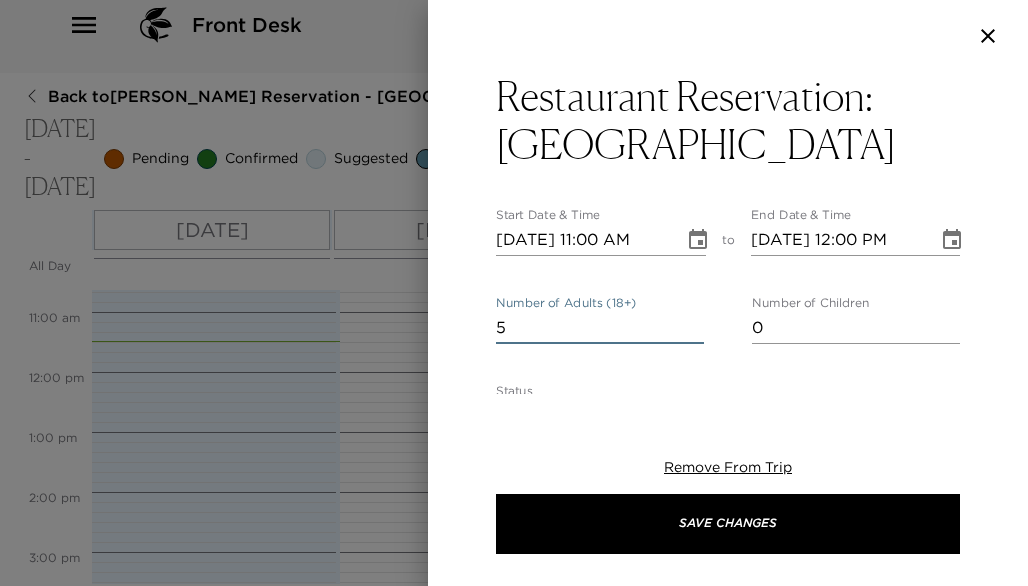 type on "5" 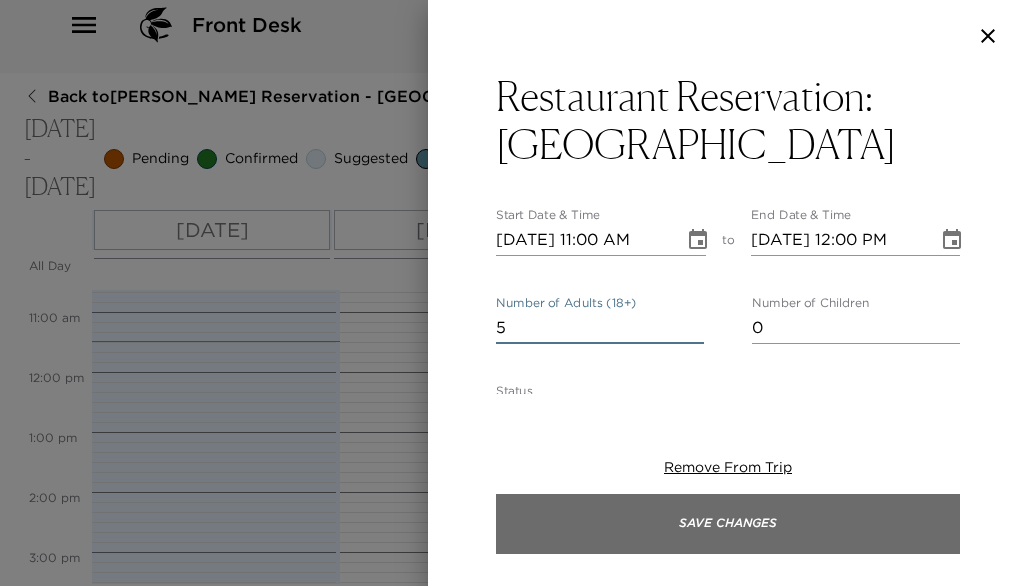 click on "Save Changes" at bounding box center (728, 524) 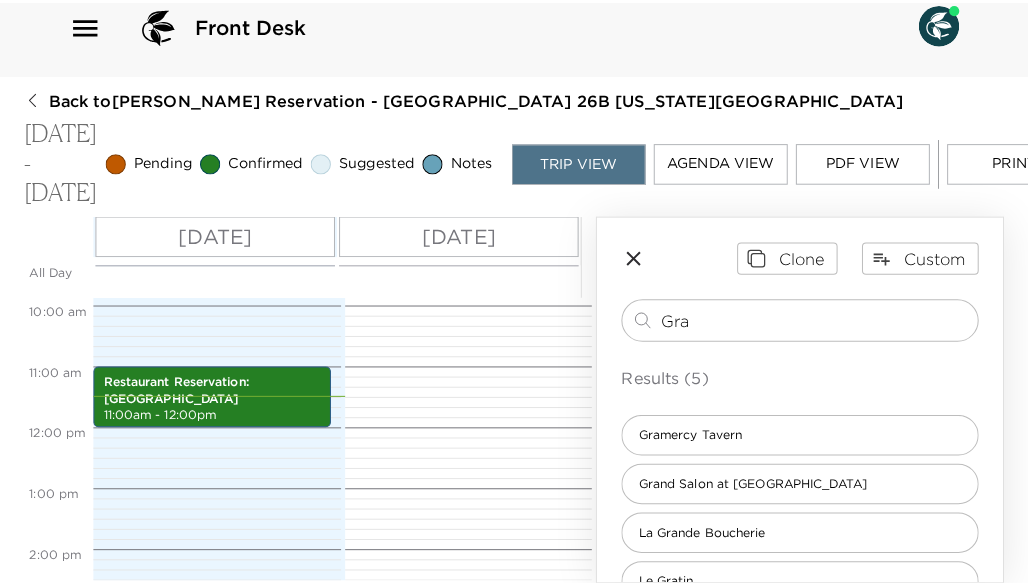 scroll, scrollTop: 590, scrollLeft: 0, axis: vertical 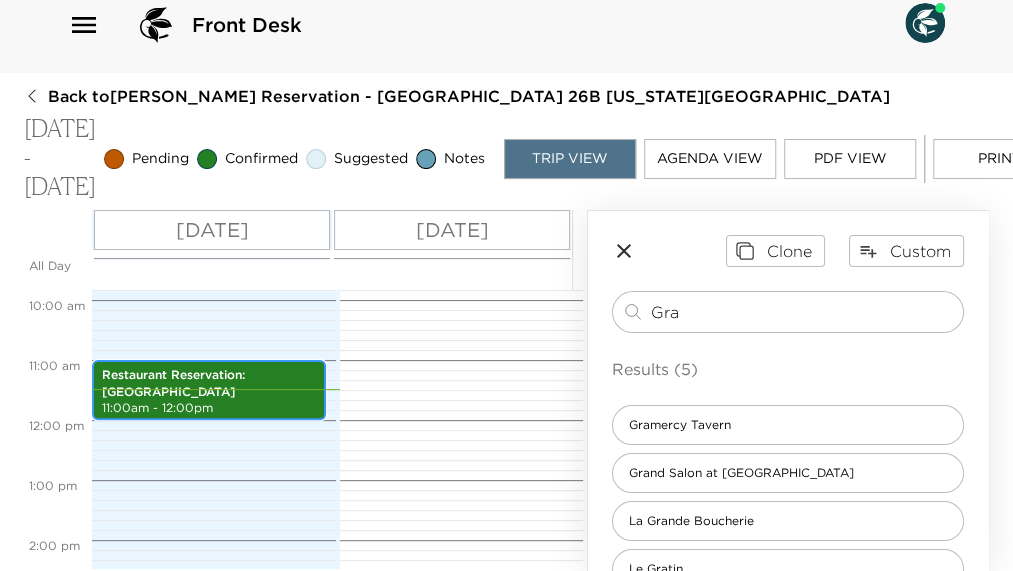 click on "Restaurant Reservation: Gramercy Tavern" at bounding box center (209, 384) 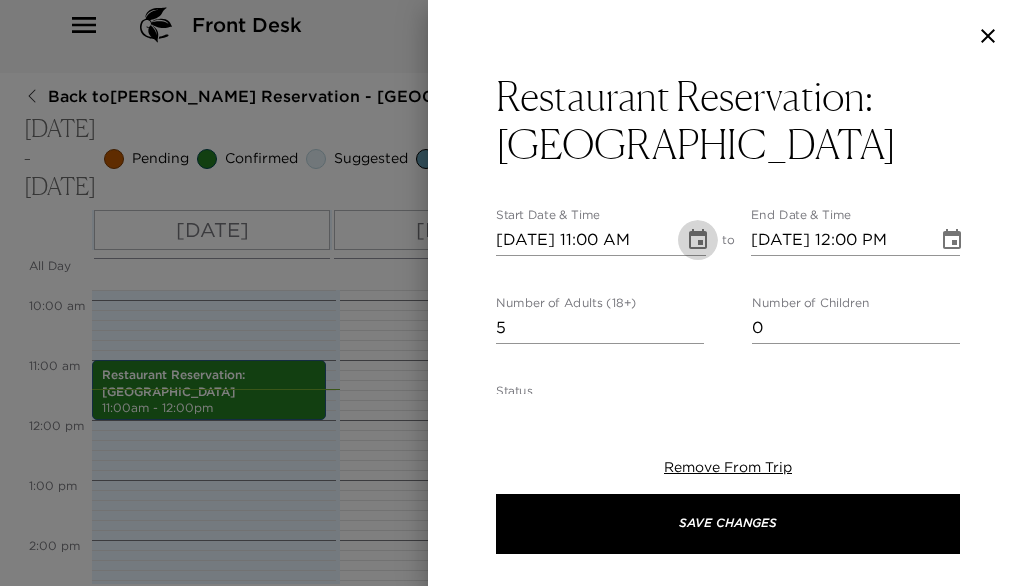 click 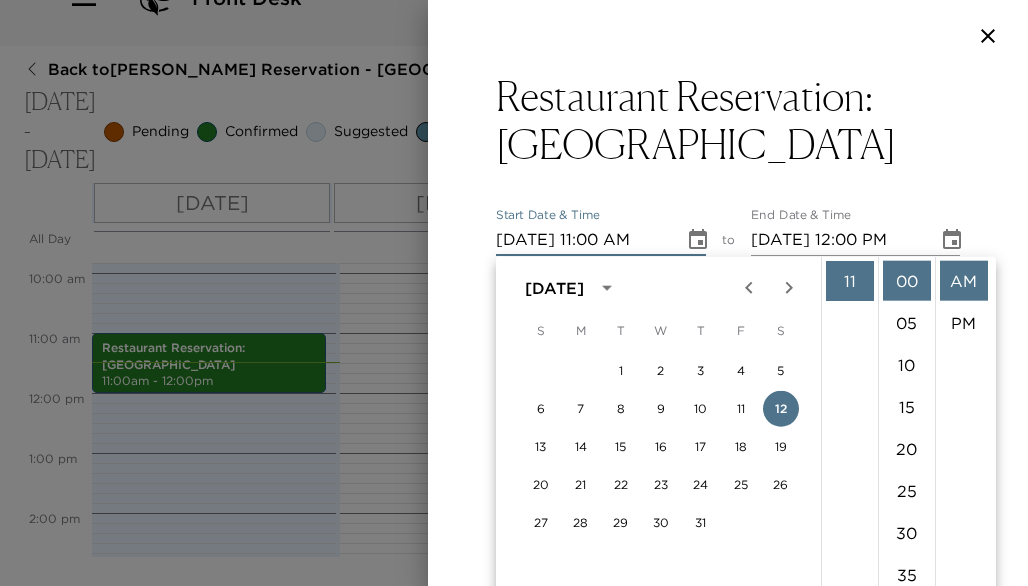 scroll, scrollTop: 238, scrollLeft: 0, axis: vertical 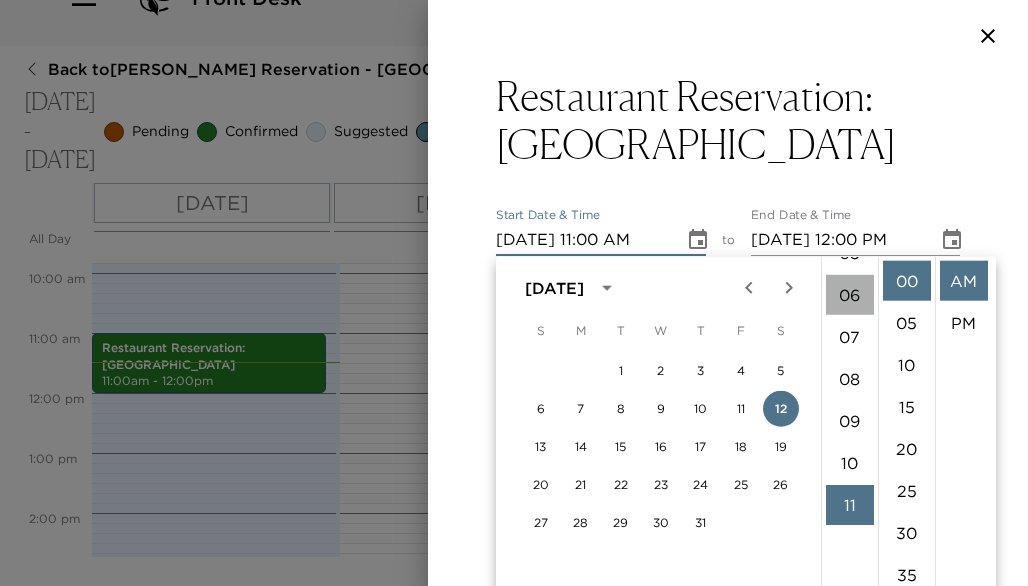 click on "06" at bounding box center (850, 295) 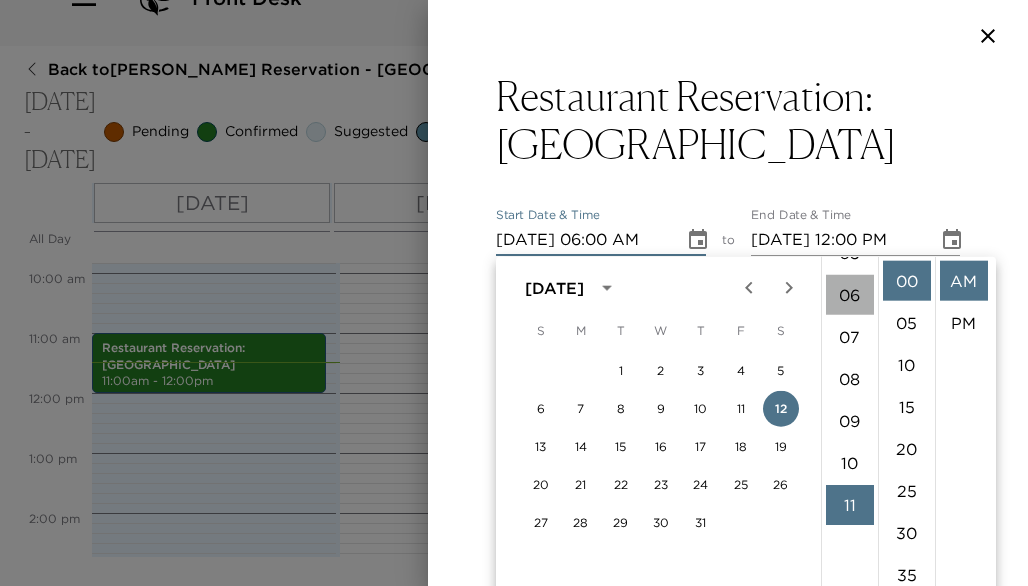 scroll, scrollTop: 252, scrollLeft: 0, axis: vertical 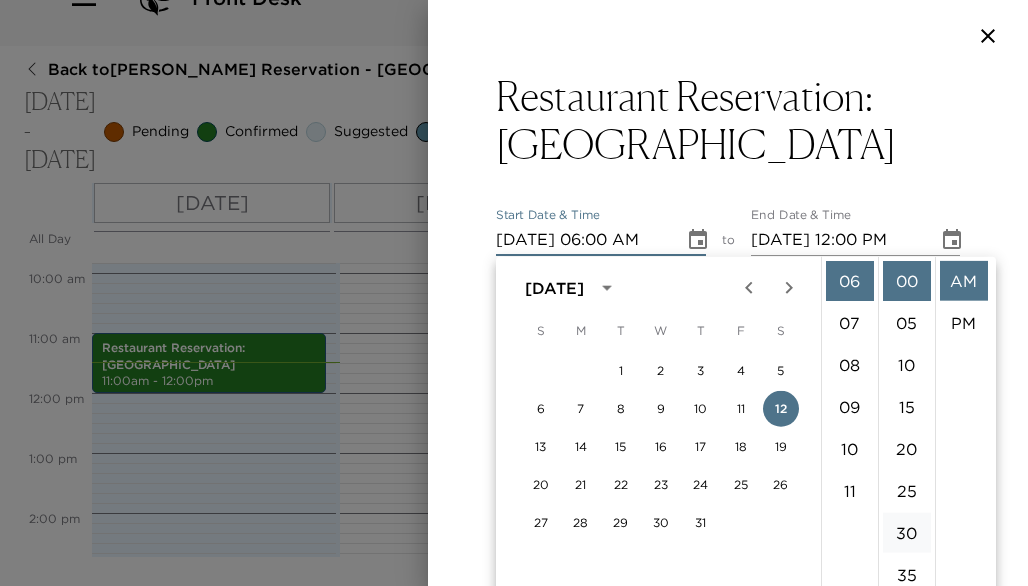 click on "30" at bounding box center (907, 533) 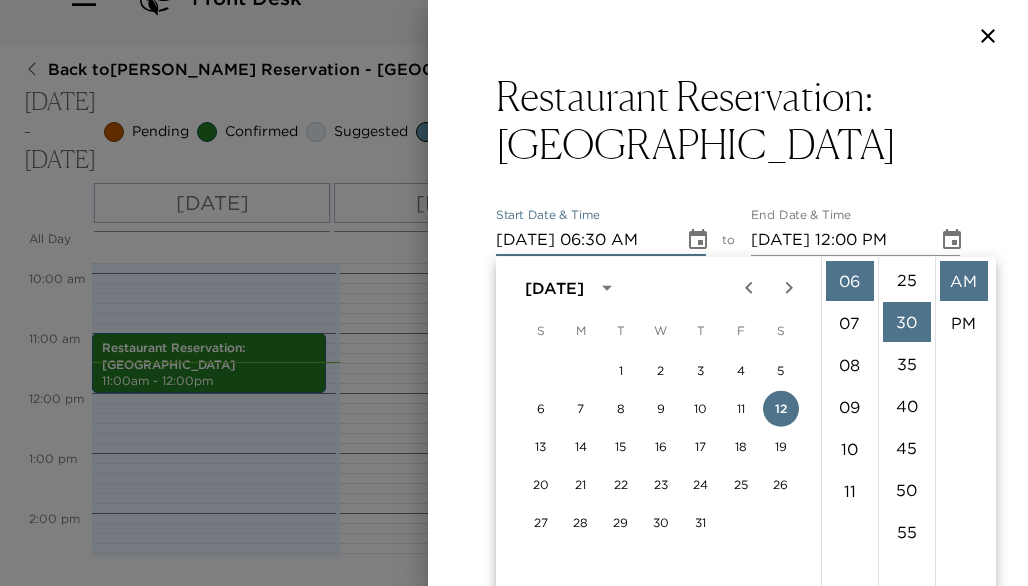 scroll, scrollTop: 252, scrollLeft: 0, axis: vertical 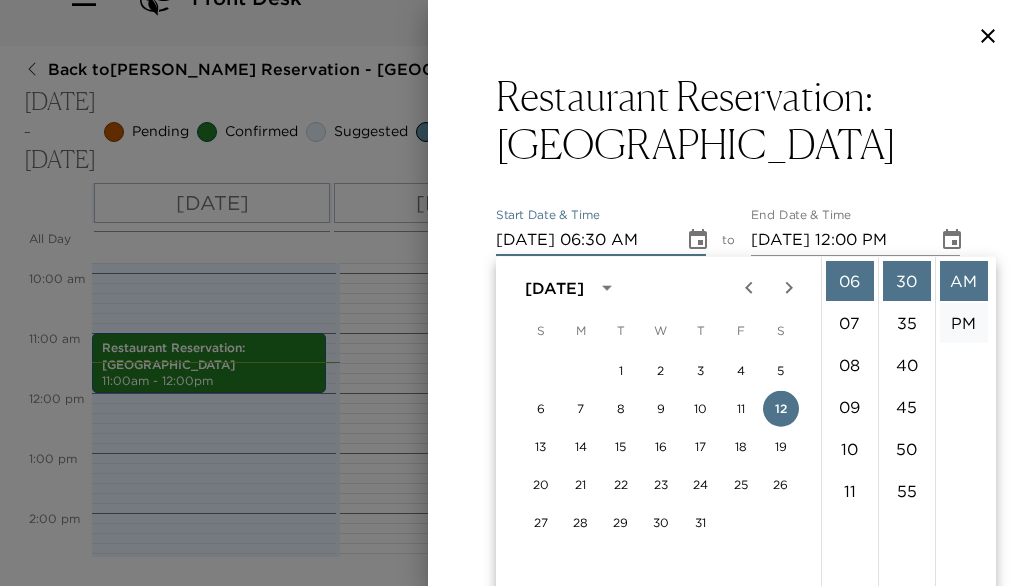 click on "PM" at bounding box center (964, 323) 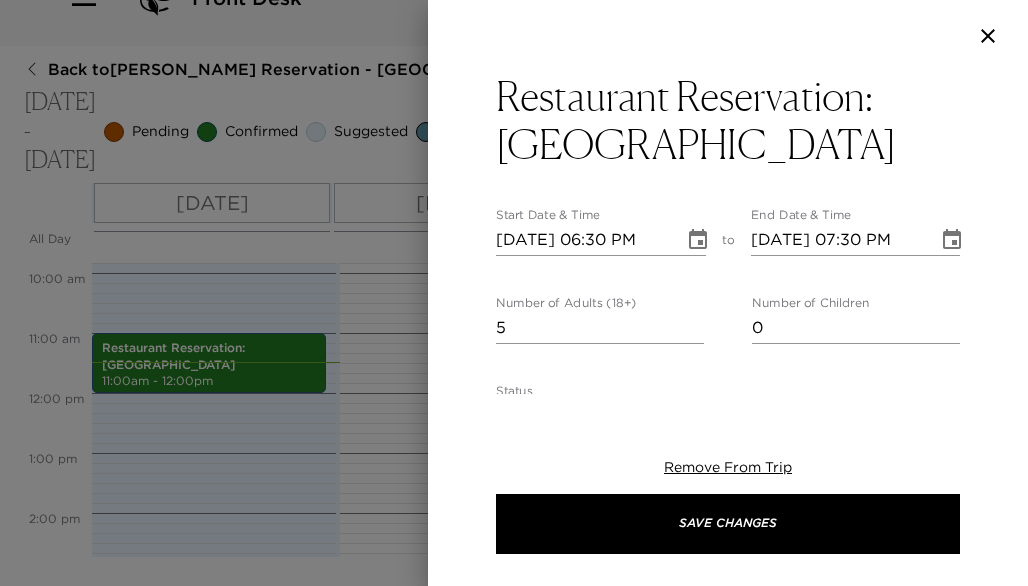 scroll, scrollTop: 42, scrollLeft: 0, axis: vertical 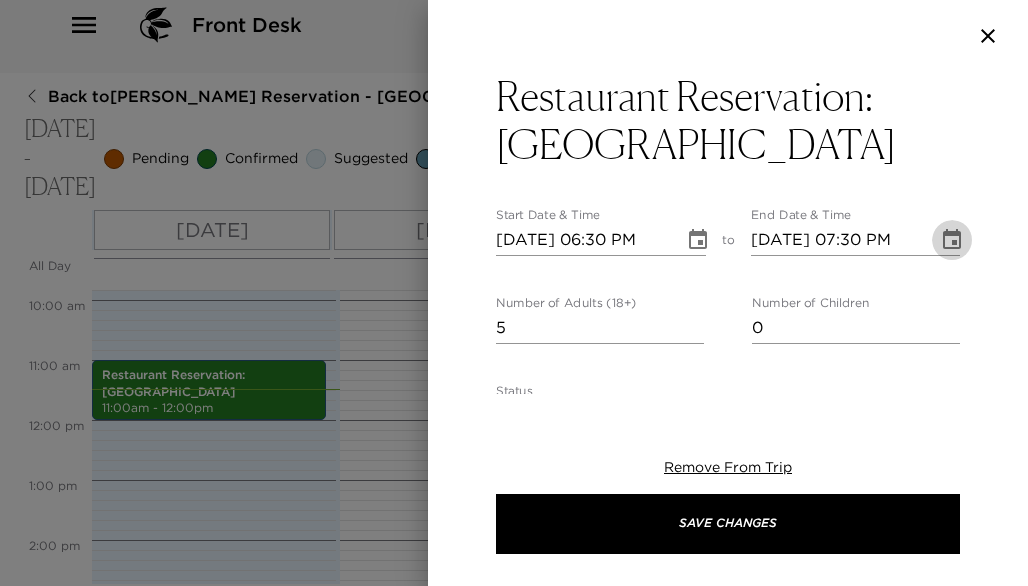 click 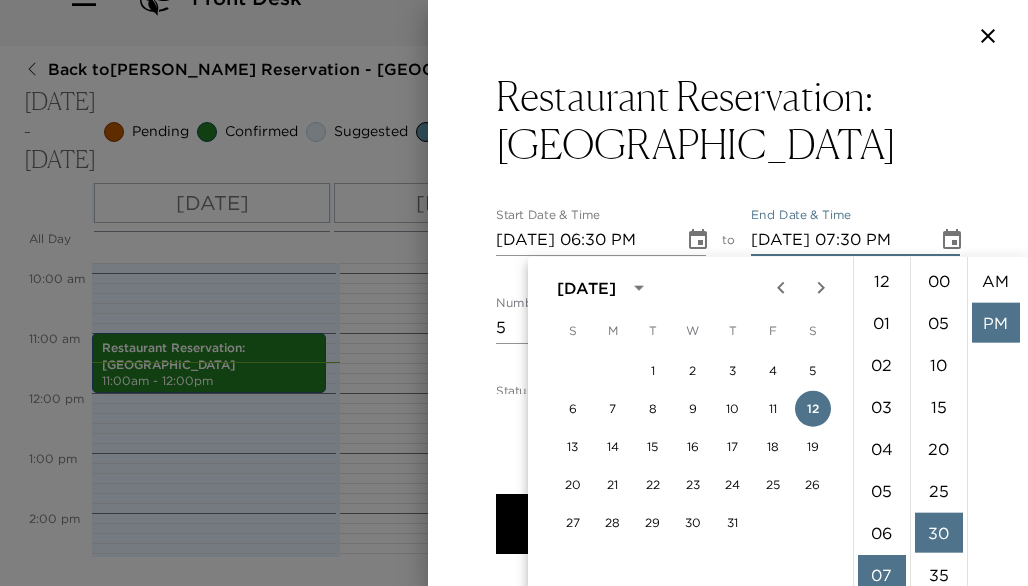 scroll, scrollTop: 294, scrollLeft: 0, axis: vertical 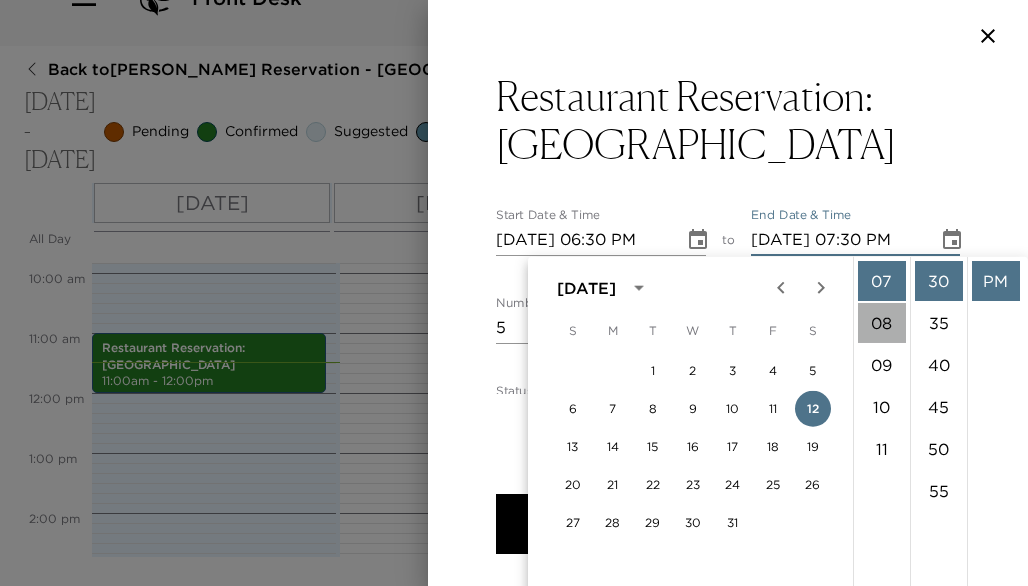 click on "08" at bounding box center (882, 323) 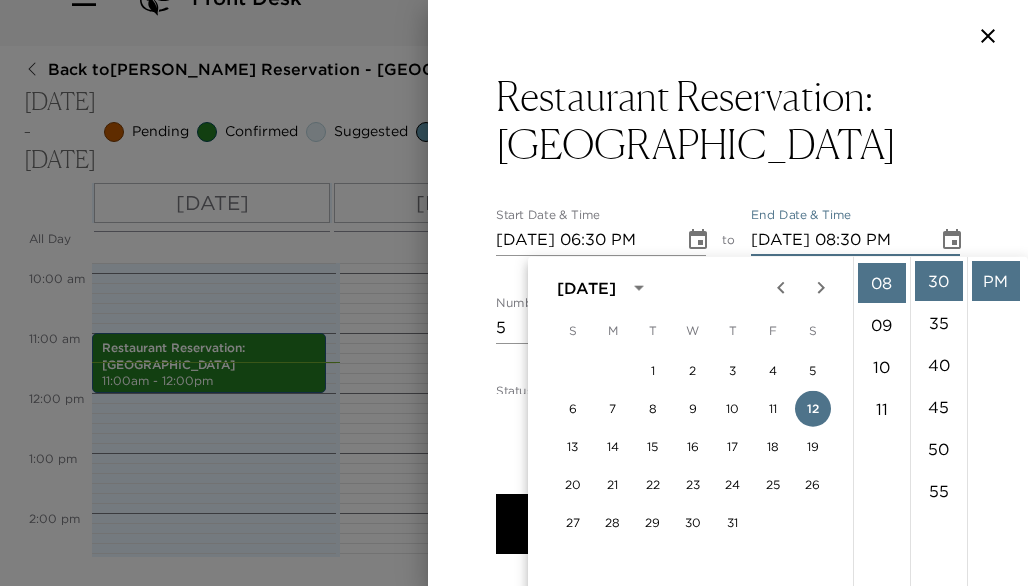 scroll, scrollTop: 336, scrollLeft: 0, axis: vertical 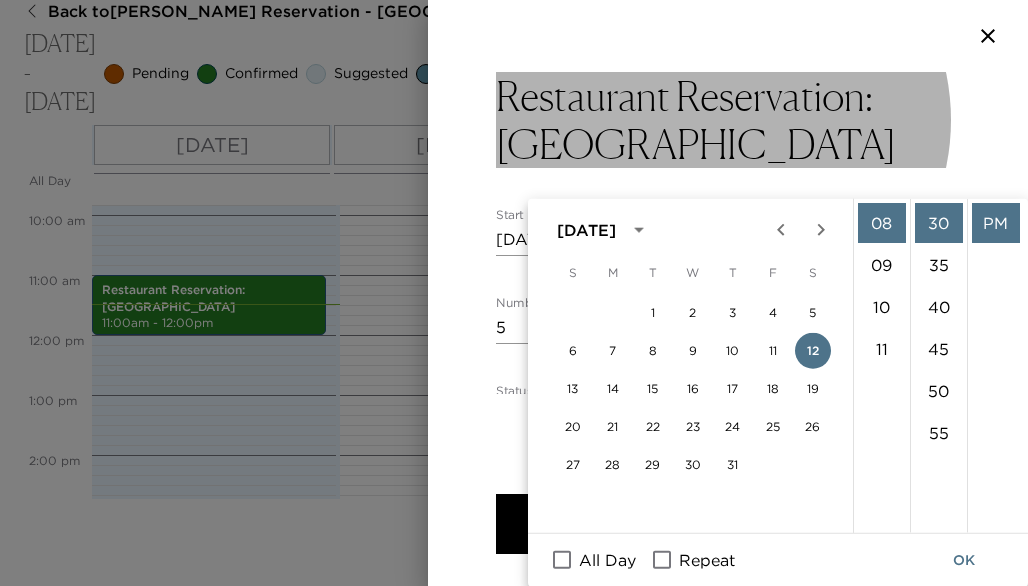 click on "Restaurant Reservation: Gramercy Tavern" at bounding box center [728, 120] 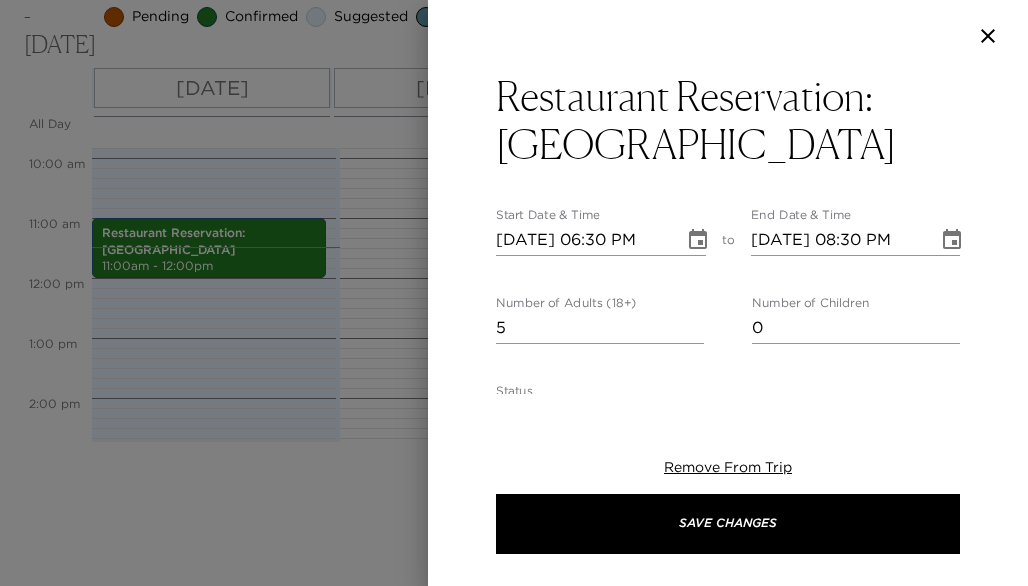 scroll, scrollTop: 50, scrollLeft: 0, axis: vertical 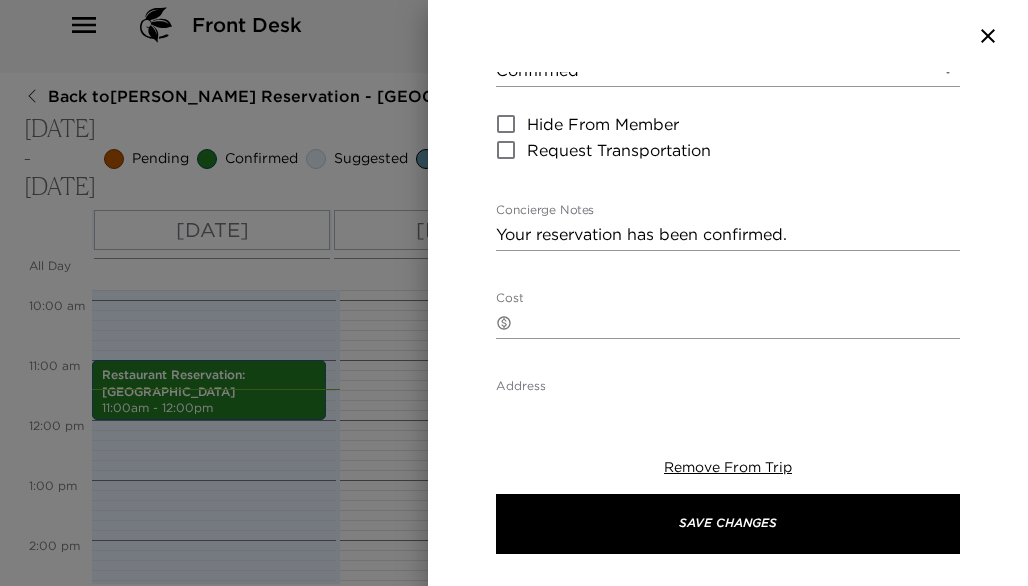 click on "Your reservation has been confirmed." at bounding box center (728, 234) 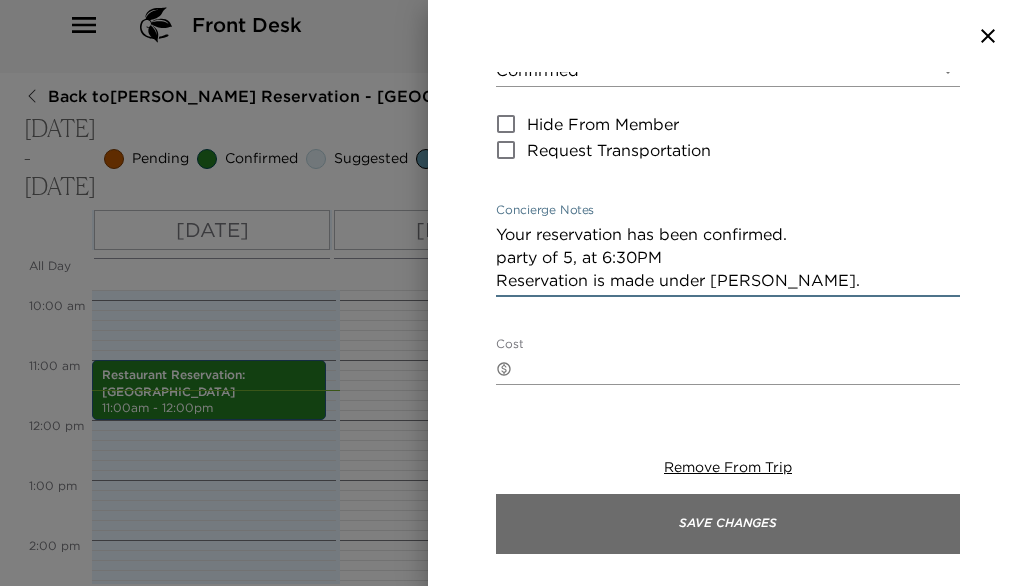 type on "Your reservation has been confirmed.
party of 5, at 6:30PM
Reservation is made under Elaine Petersen." 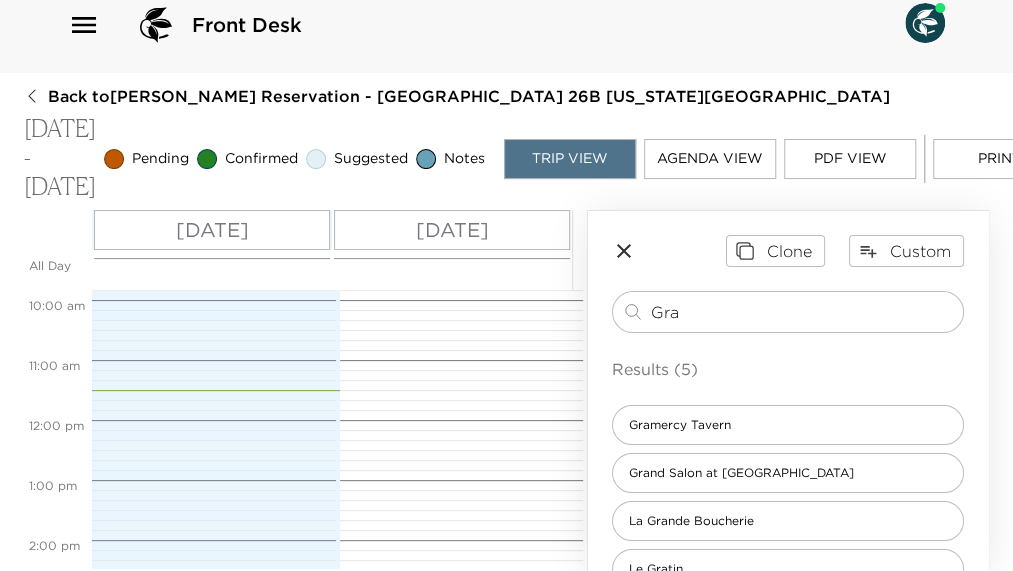 click on "Sun 07/13" at bounding box center (452, 230) 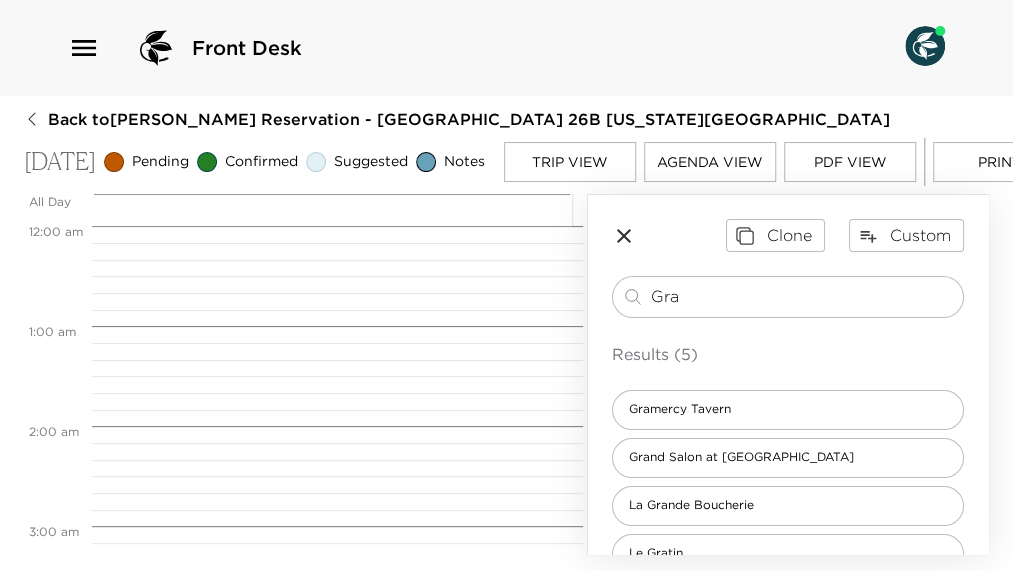 scroll, scrollTop: 800, scrollLeft: 0, axis: vertical 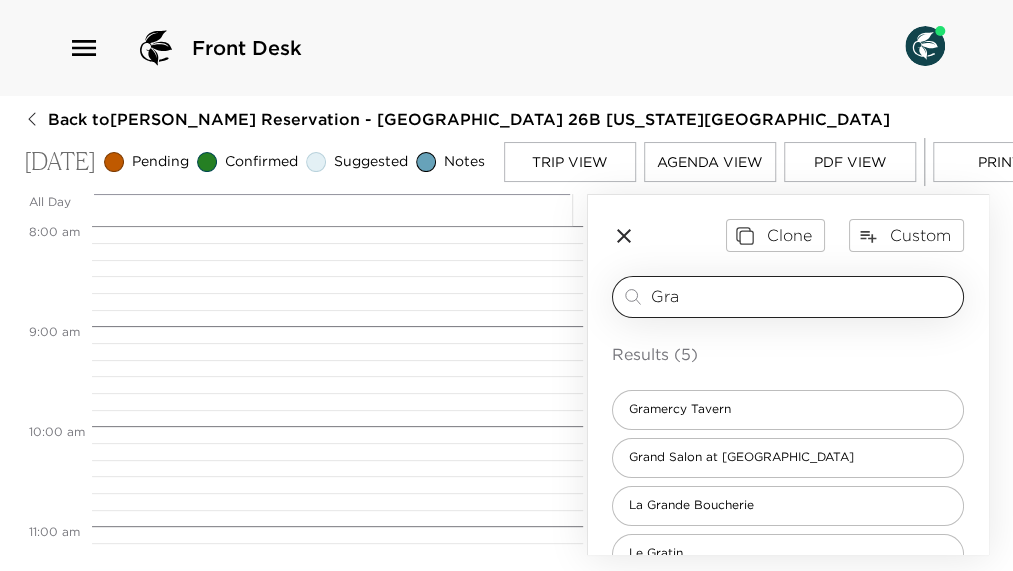 click on "Gra ​" at bounding box center (788, 297) 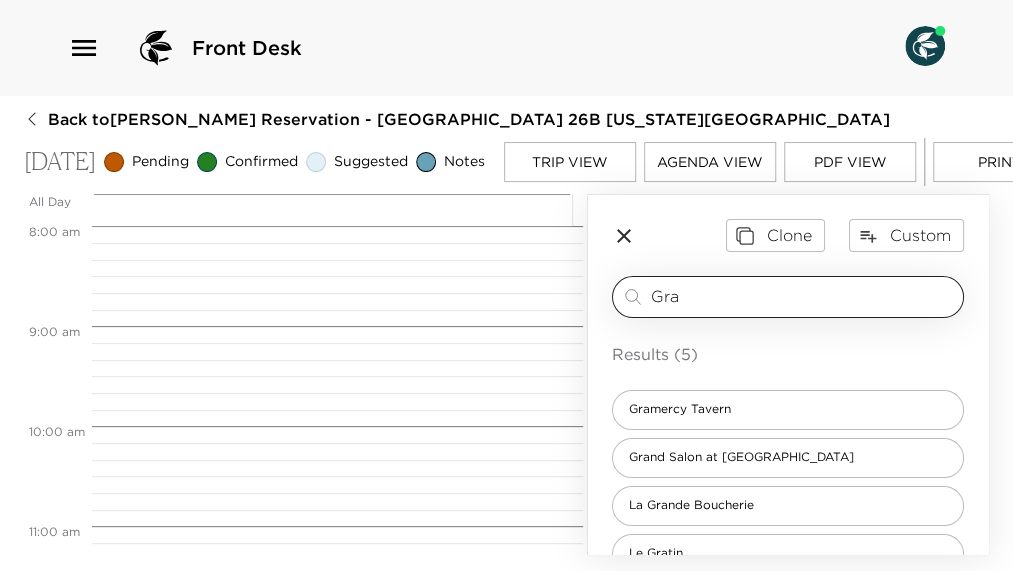 click on "Gra" at bounding box center (803, 296) 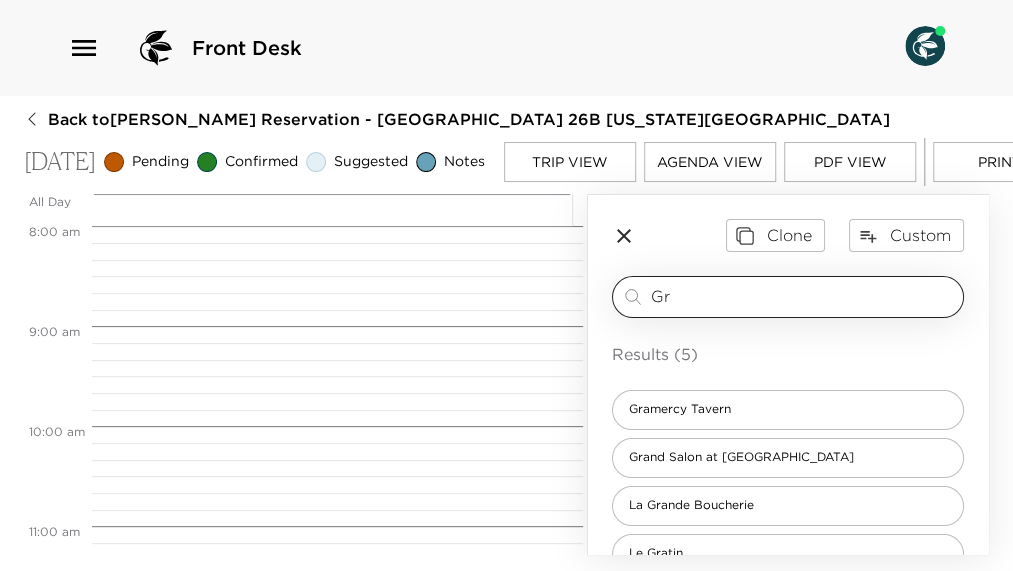 type on "G" 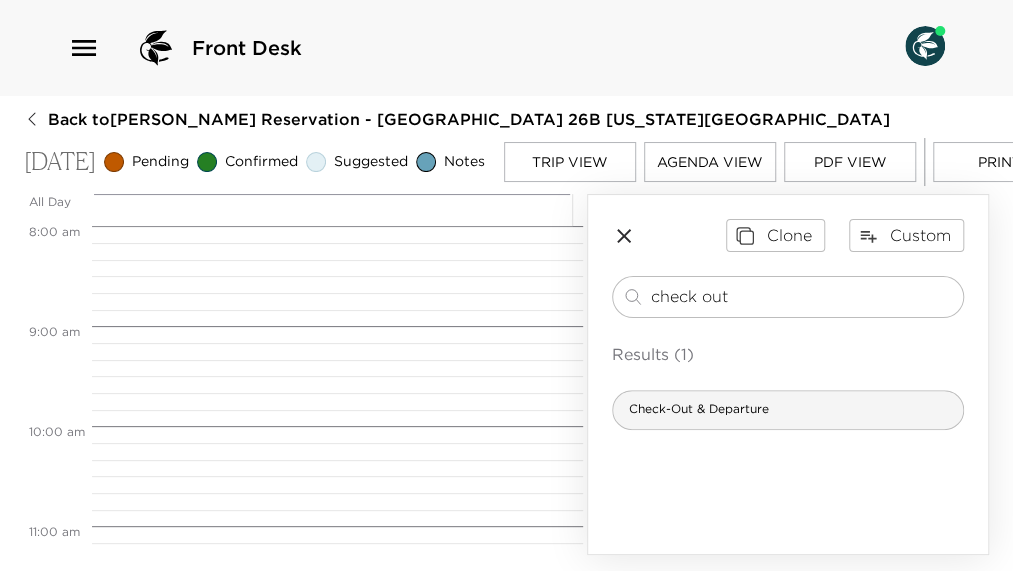 type on "check out" 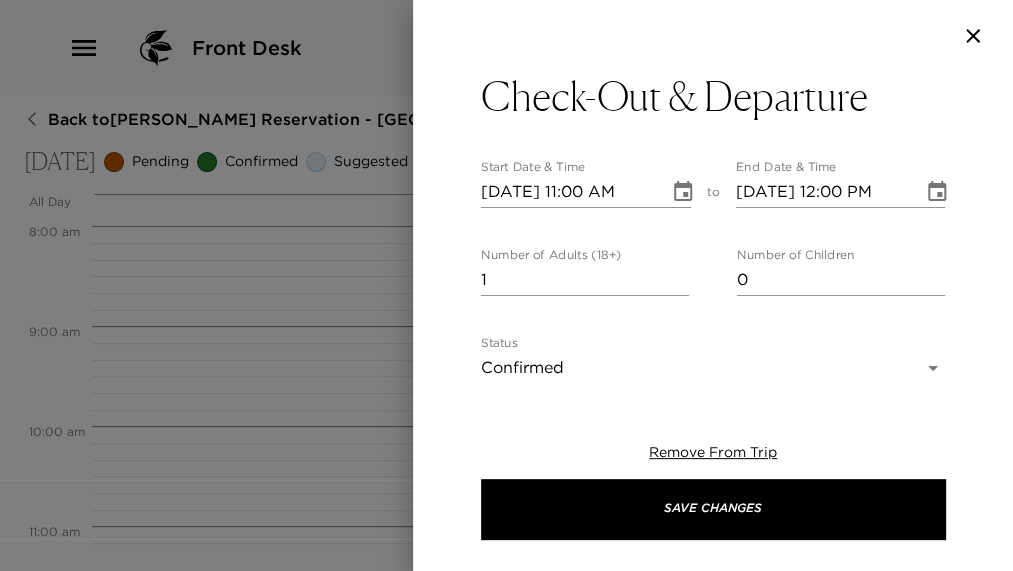 scroll, scrollTop: 22, scrollLeft: 0, axis: vertical 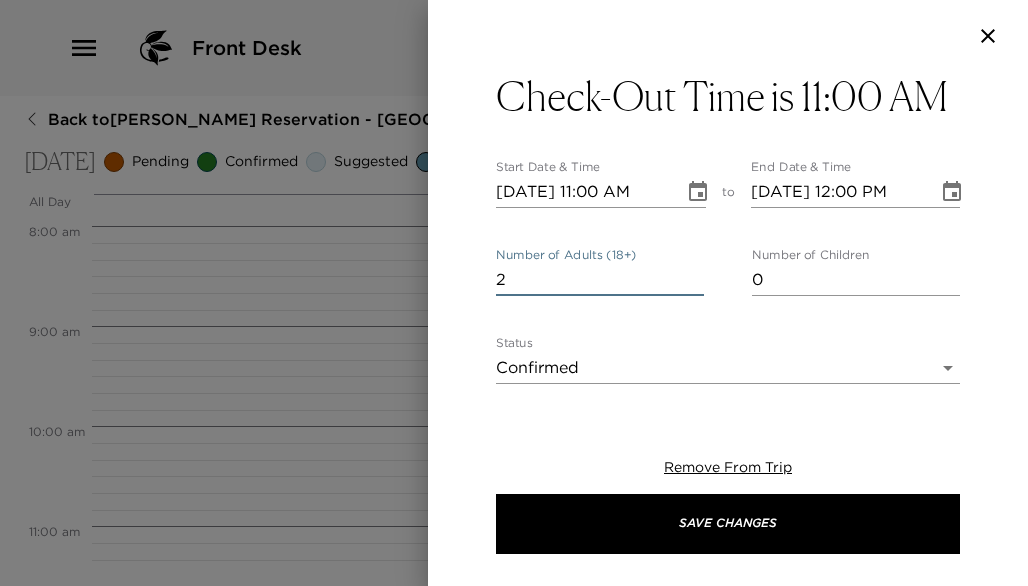 type on "2" 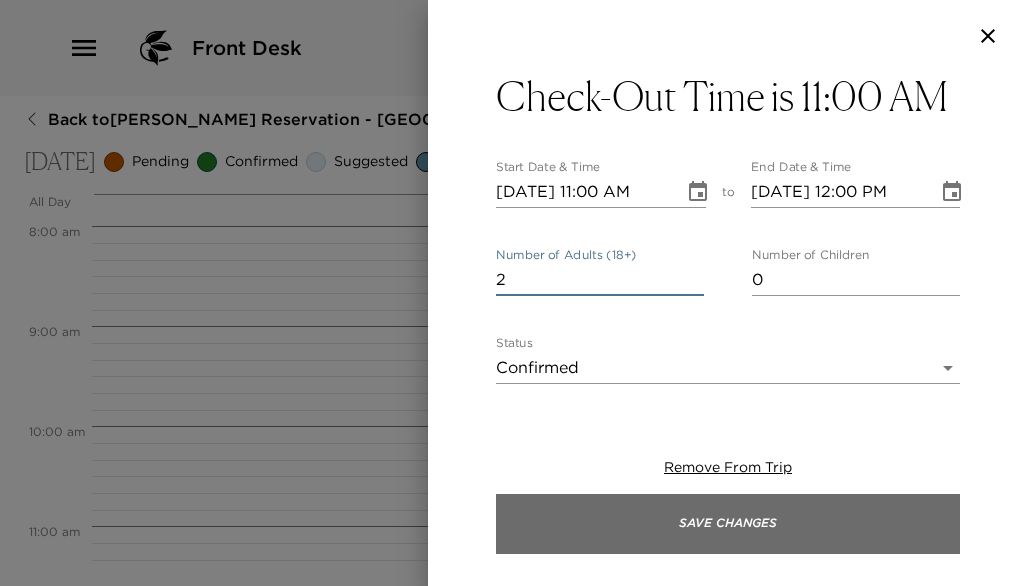 click on "Save Changes" at bounding box center (728, 524) 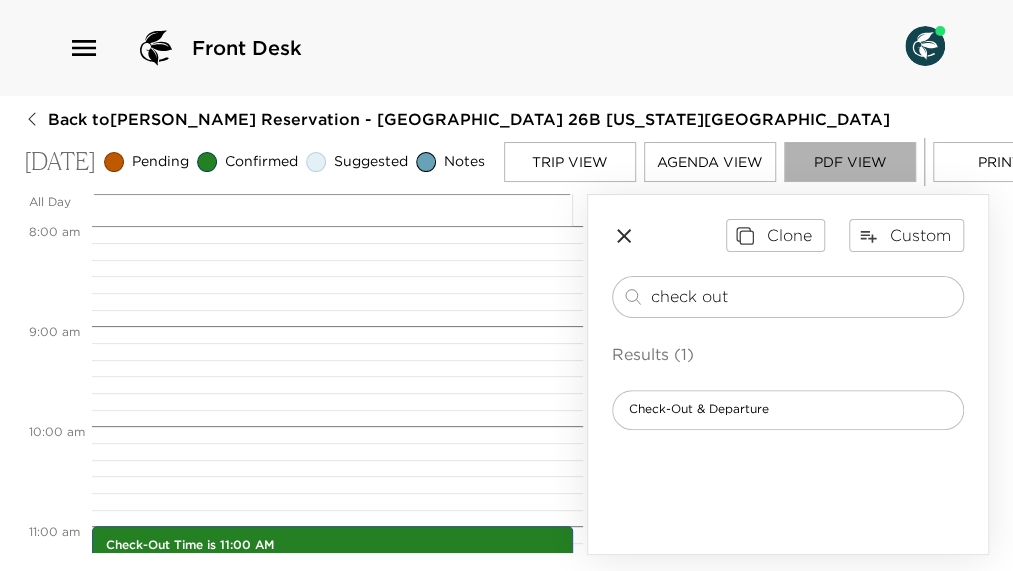 click on "PDF View" at bounding box center (850, 162) 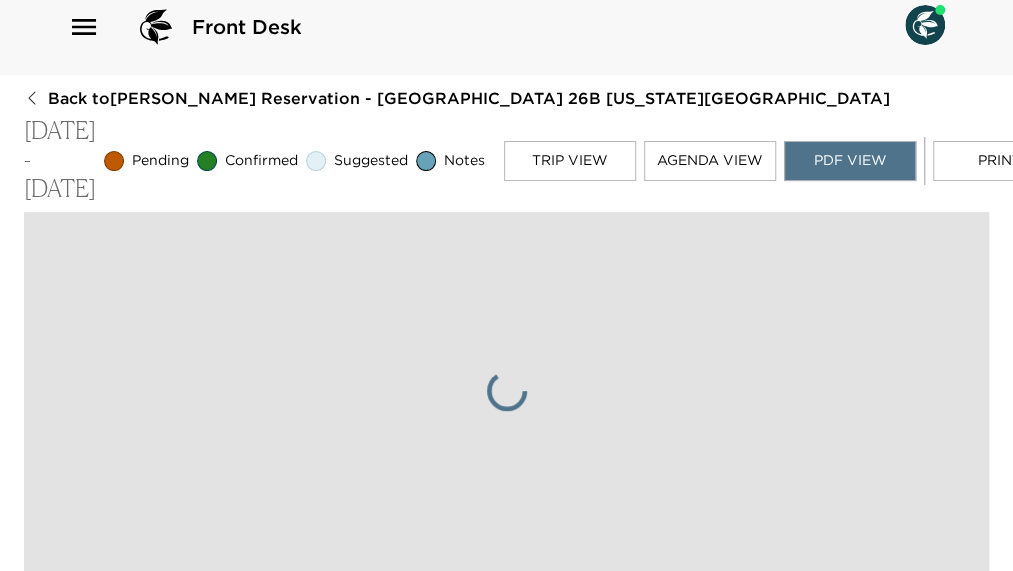 click on "Print" at bounding box center [999, 161] 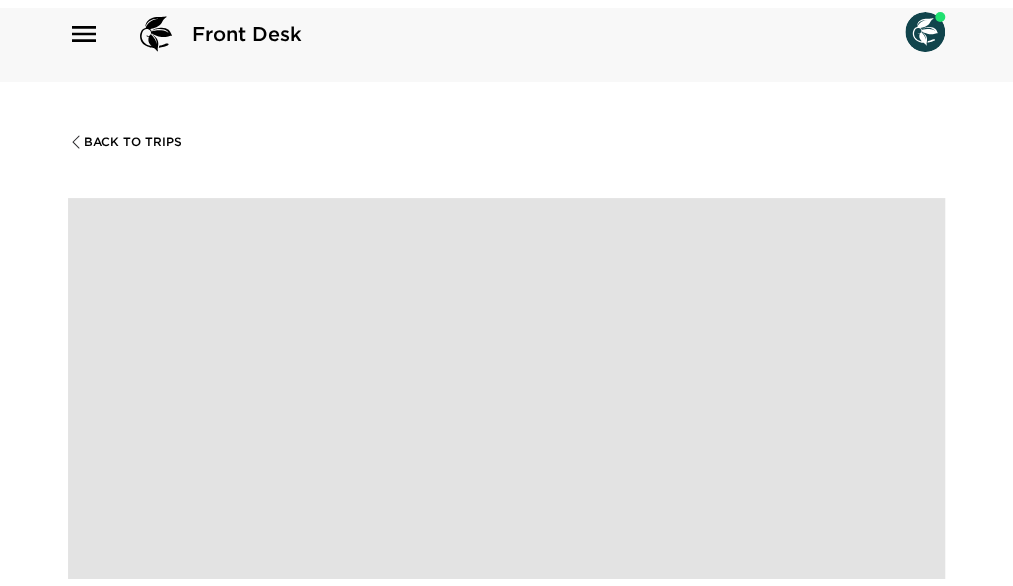 scroll, scrollTop: 2212, scrollLeft: 0, axis: vertical 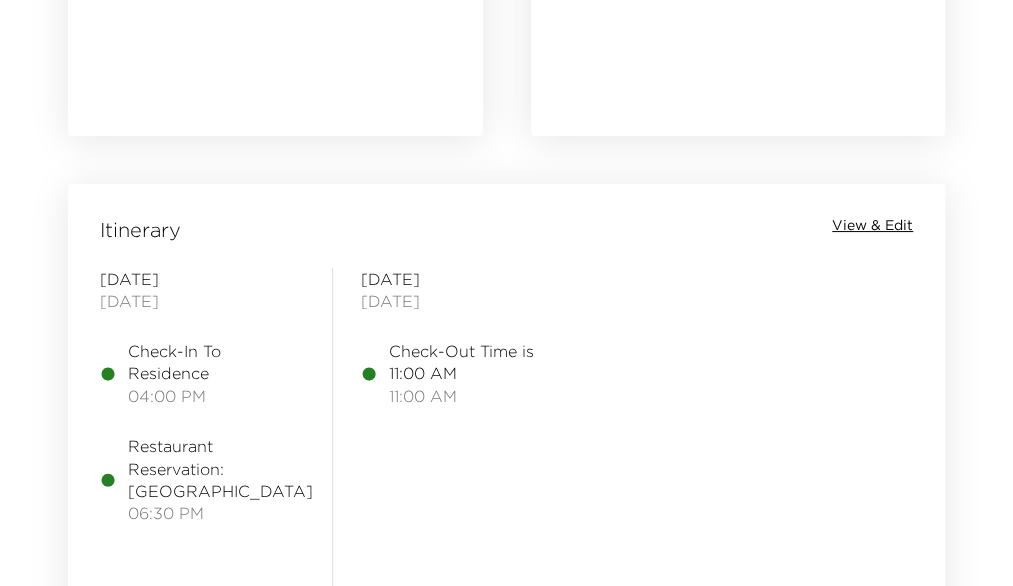 click on "Itinerary View & Edit Saturday July 12, 2025 Check-In To Residence 04:00 PM Restaurant Reservation: Gramercy Tavern 06:30 PM Sunday July 13, 2025 Check-Out Time is 11:00 AM 11:00 AM" at bounding box center [506, 397] 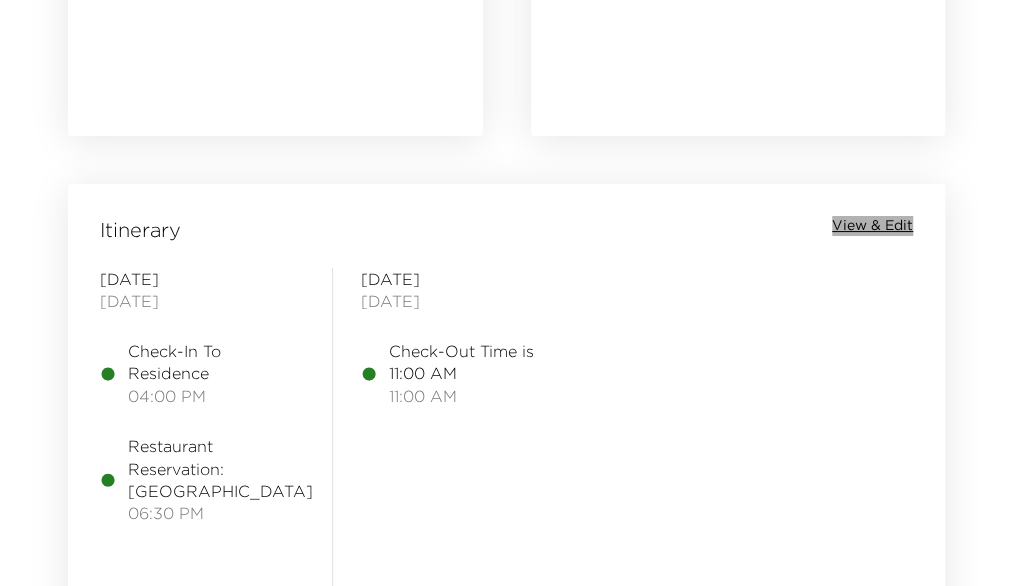 click on "View & Edit" at bounding box center (872, 226) 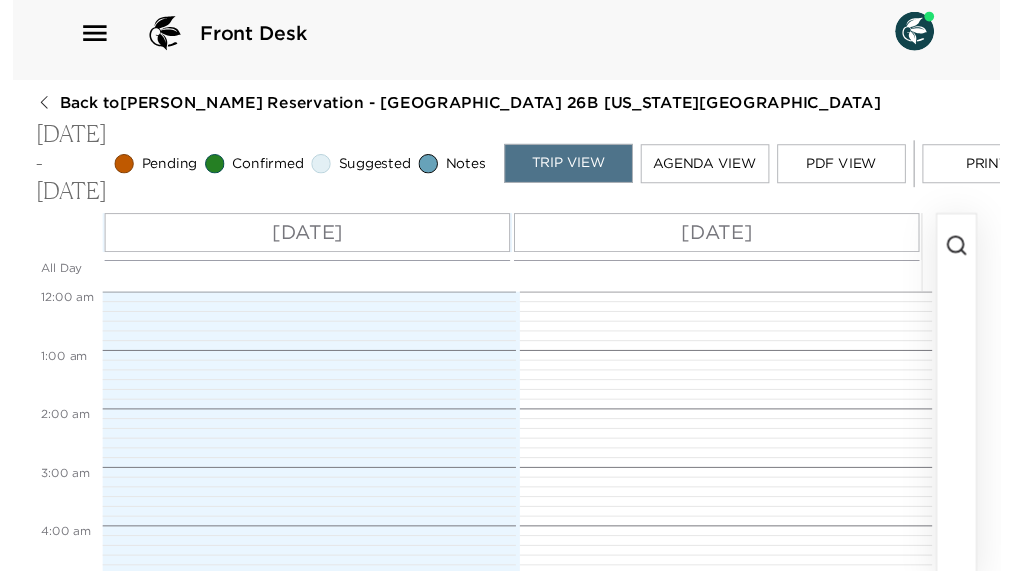 scroll, scrollTop: 66, scrollLeft: 0, axis: vertical 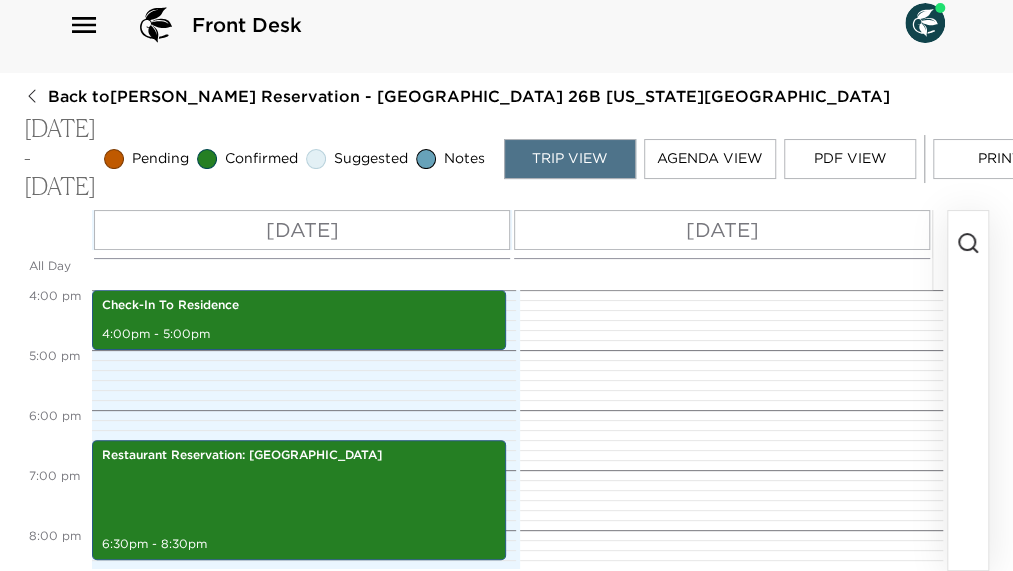 click at bounding box center [968, 390] 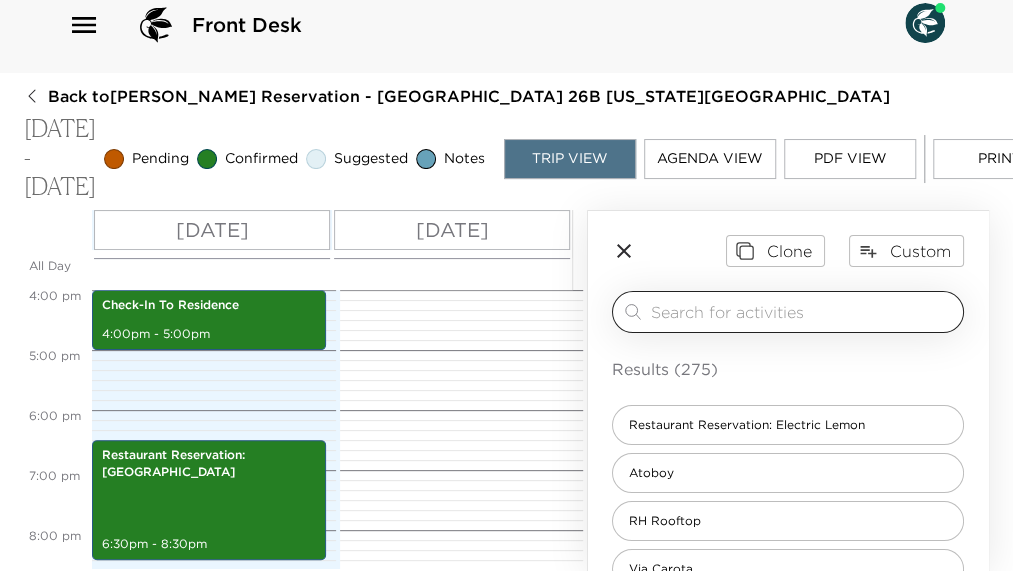 click at bounding box center [803, 311] 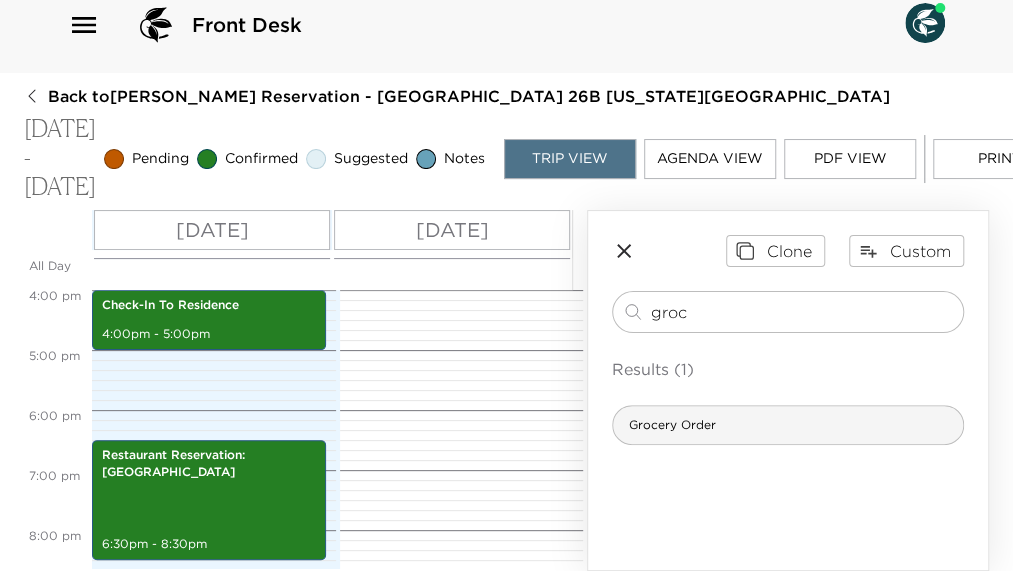 type on "groc" 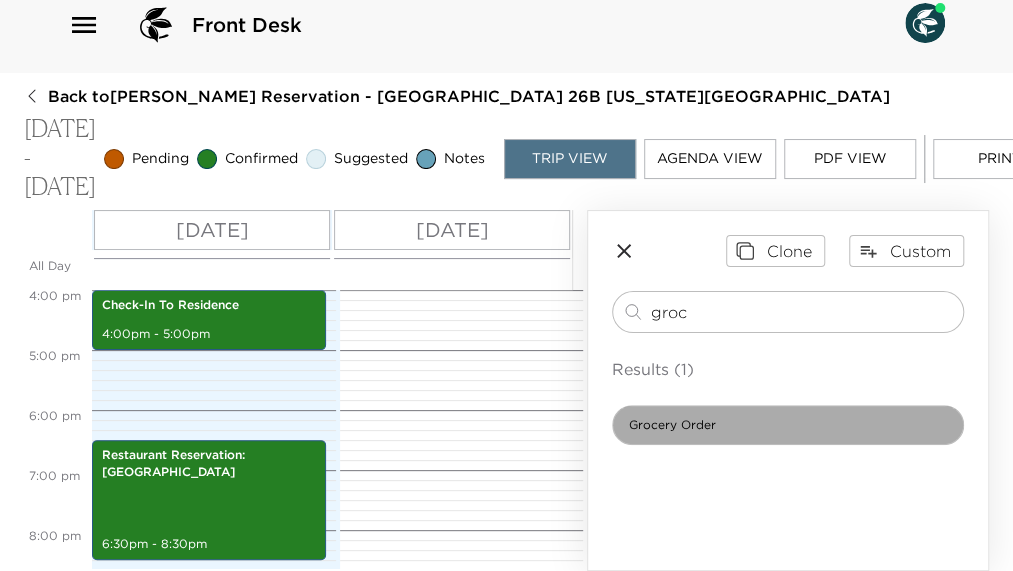 click on "Grocery Order" at bounding box center [788, 425] 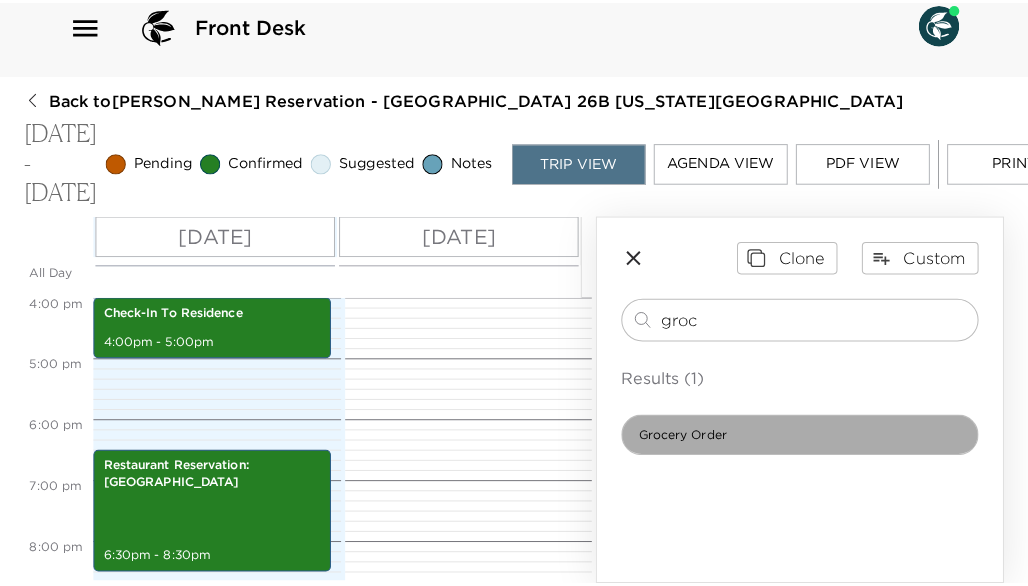 scroll, scrollTop: 50, scrollLeft: 0, axis: vertical 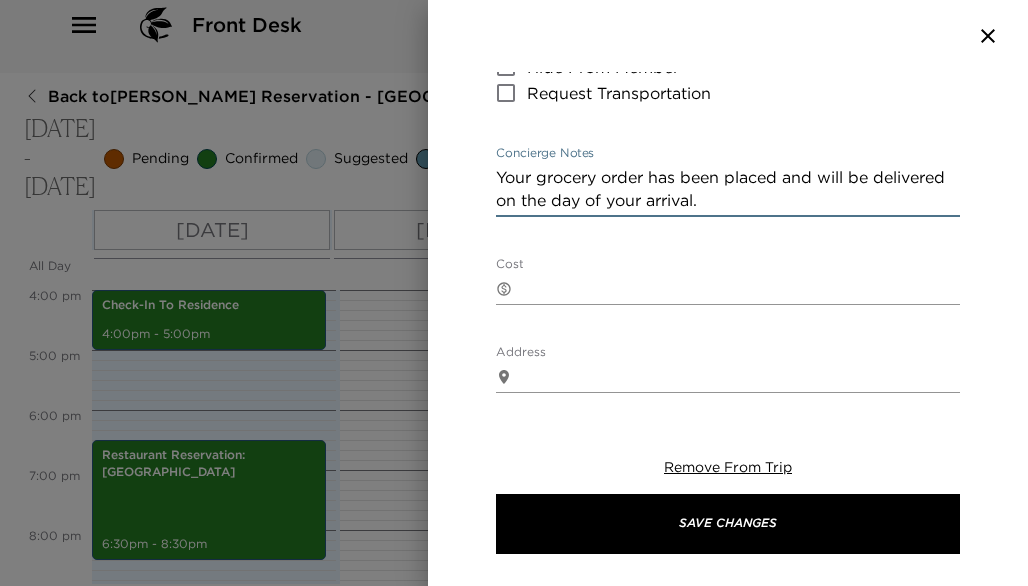 drag, startPoint x: 829, startPoint y: 193, endPoint x: 543, endPoint y: 123, distance: 294.44183 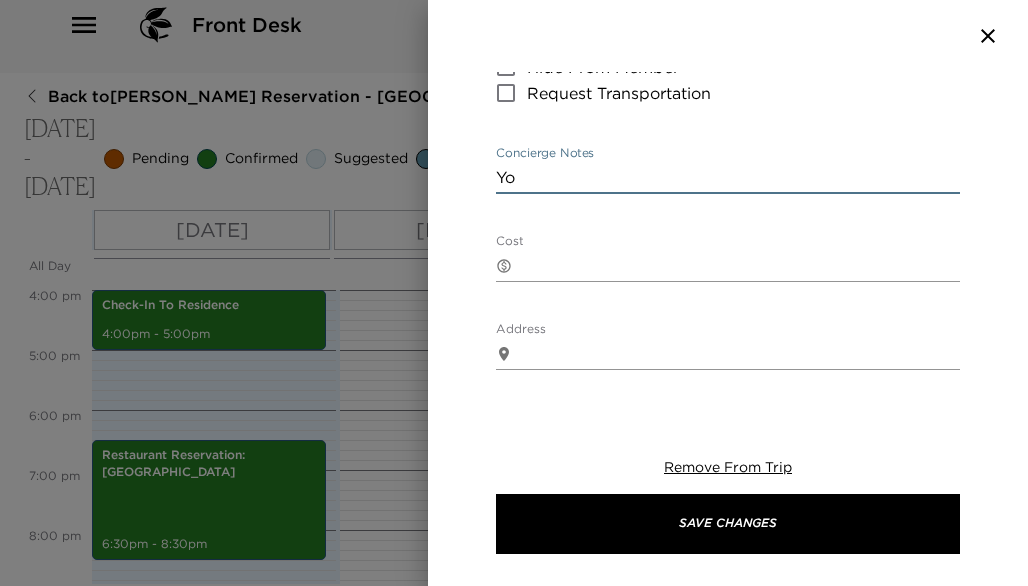 type on "Y" 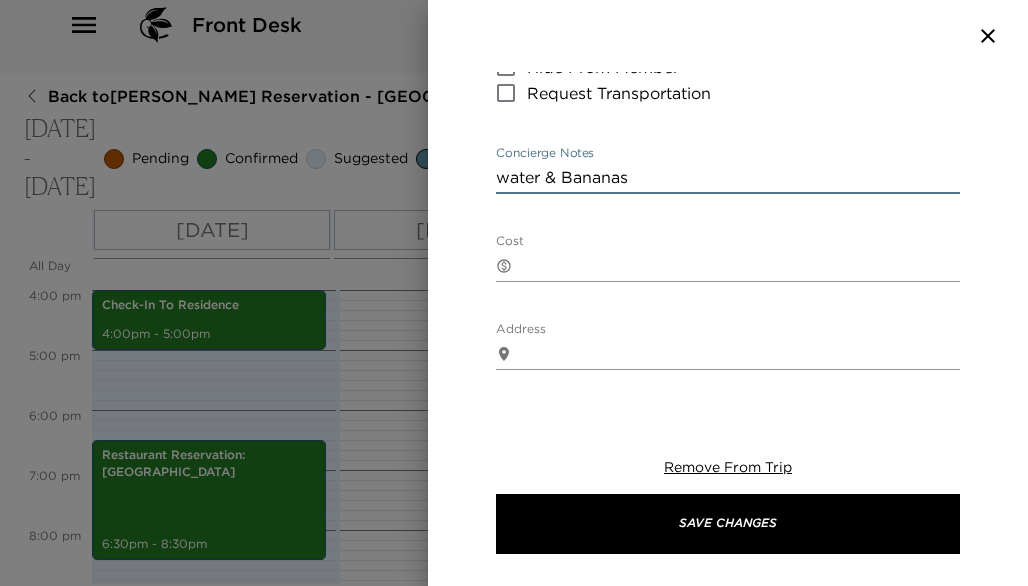 click on "water & Bananas" at bounding box center [728, 177] 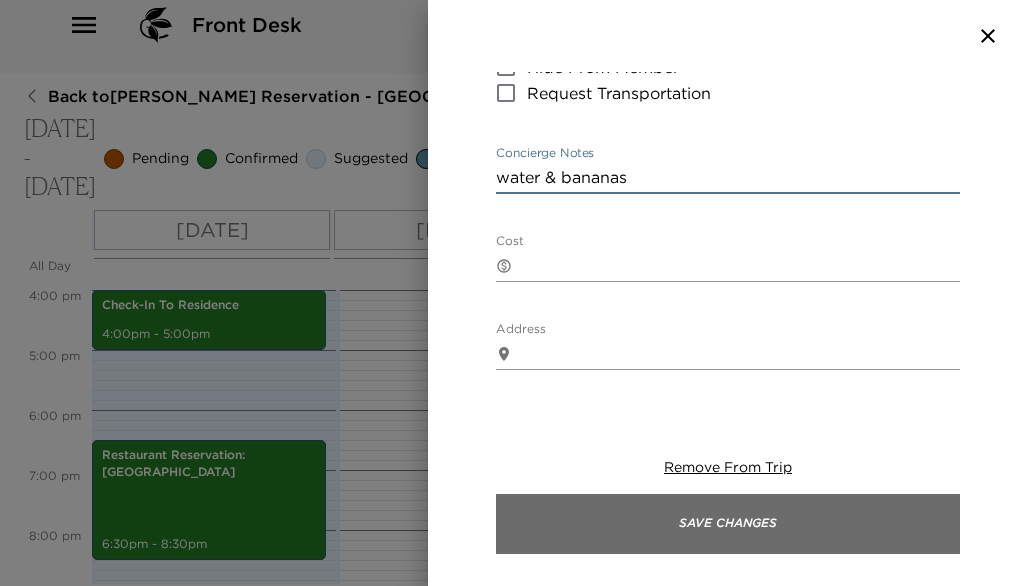 type on "water & bananas" 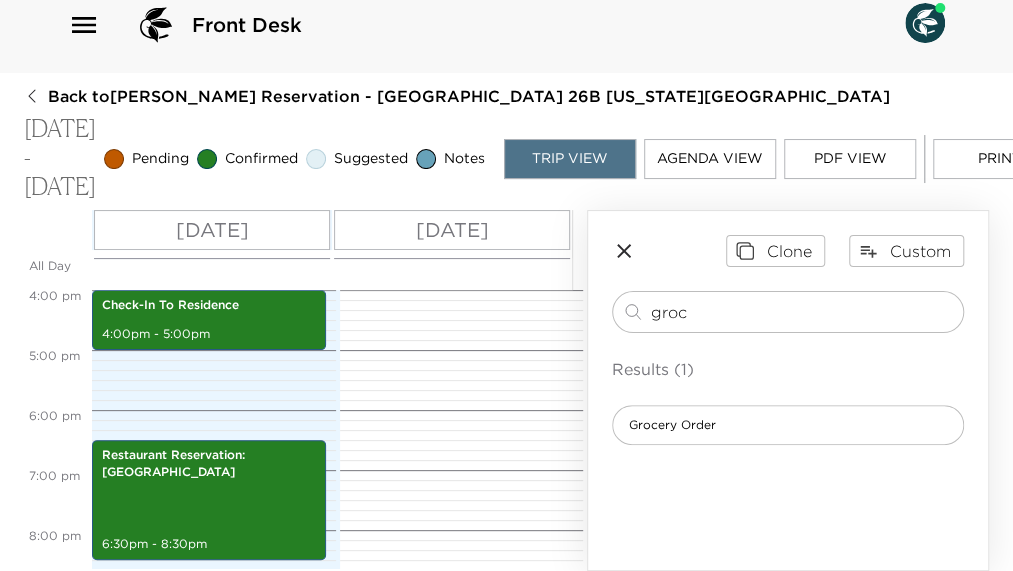 scroll, scrollTop: 1146, scrollLeft: 0, axis: vertical 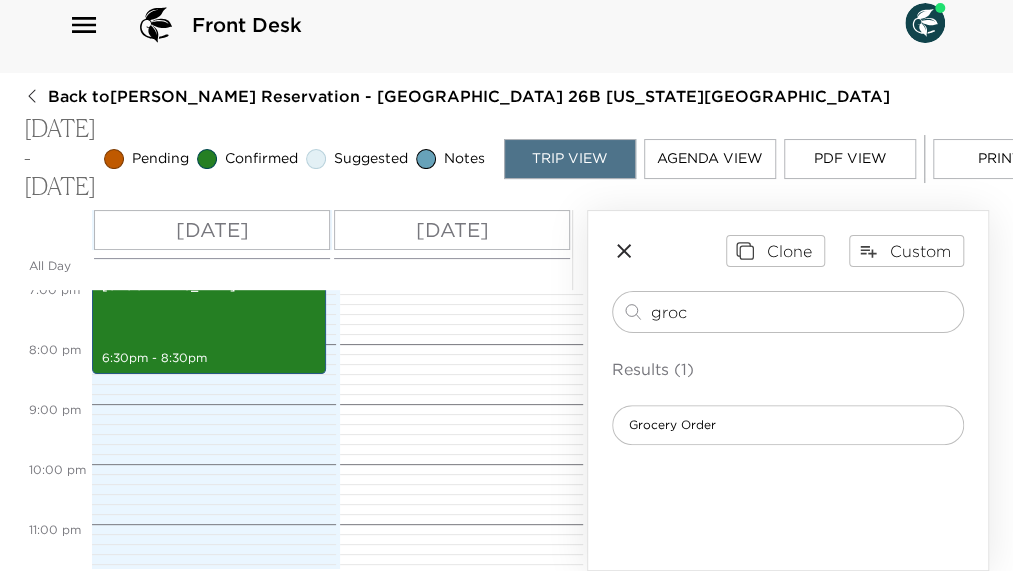 click on "Print" at bounding box center [999, 159] 